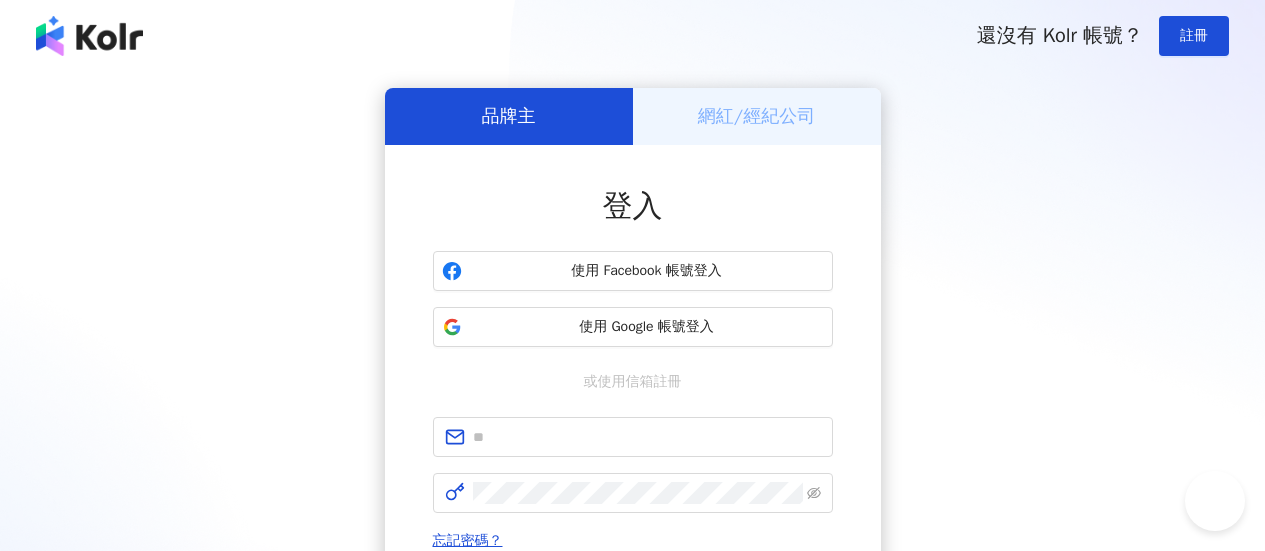 scroll, scrollTop: 200, scrollLeft: 0, axis: vertical 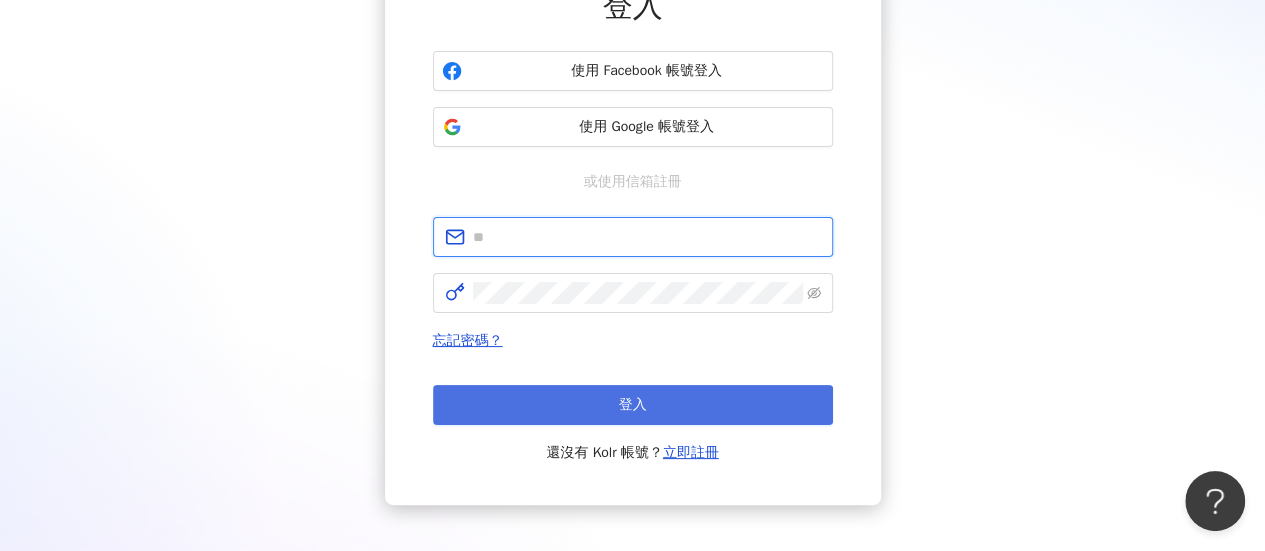 type on "**********" 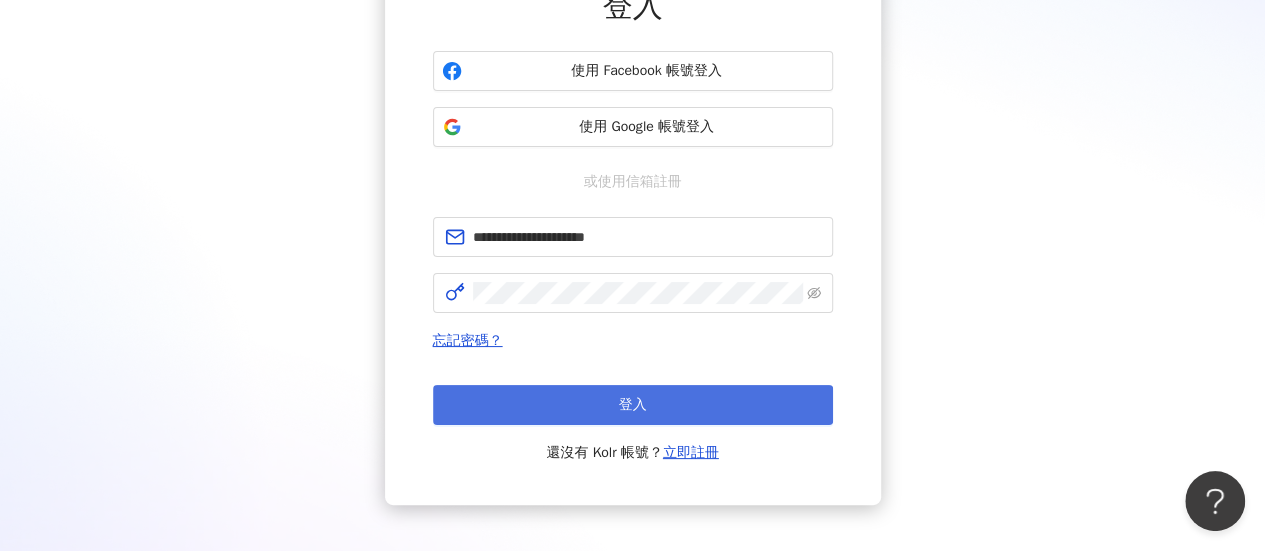 click on "登入" at bounding box center [633, 405] 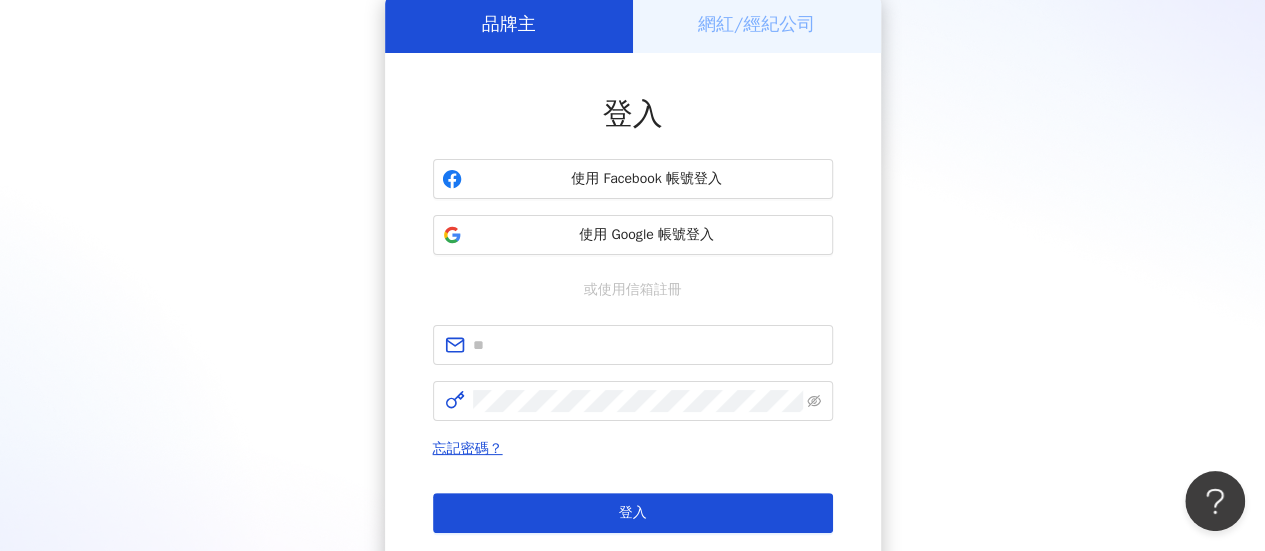 scroll, scrollTop: 200, scrollLeft: 0, axis: vertical 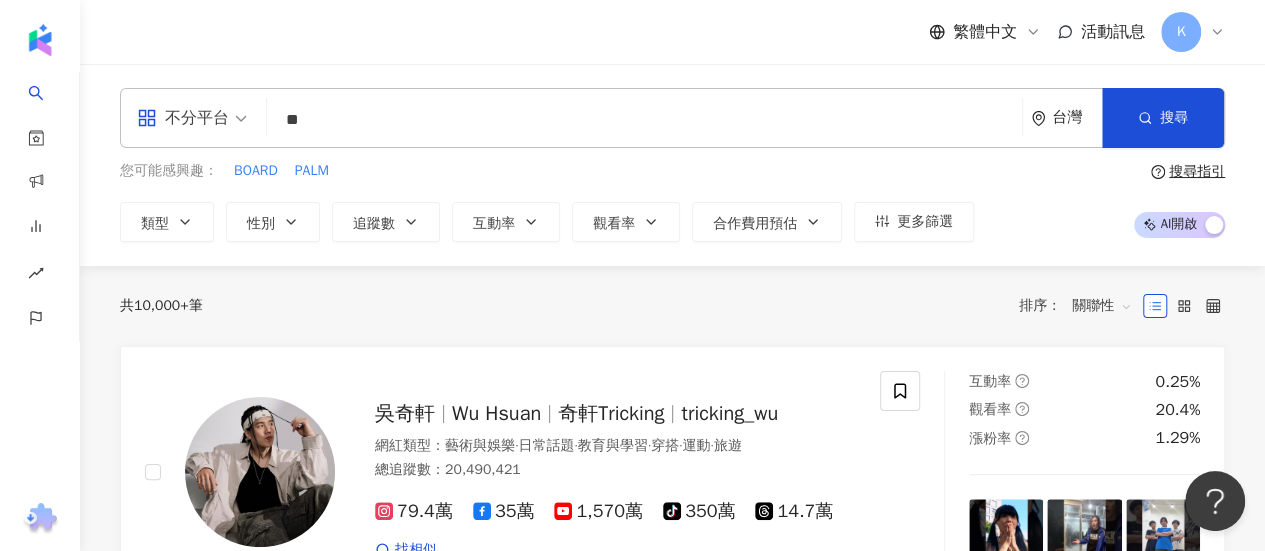type on "*" 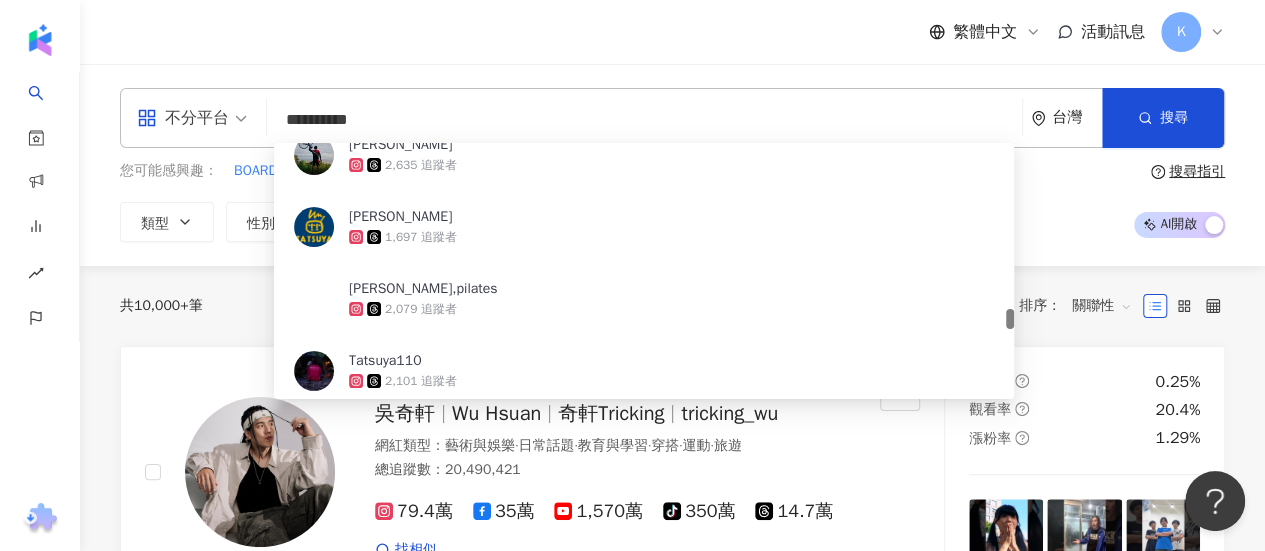 scroll, scrollTop: 0, scrollLeft: 0, axis: both 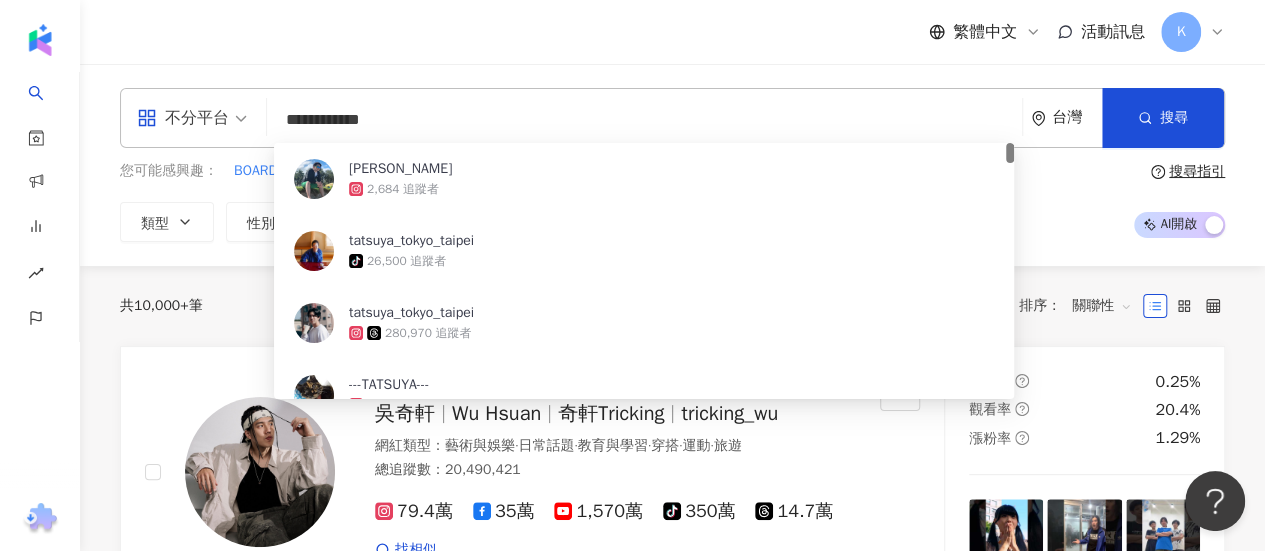type on "**********" 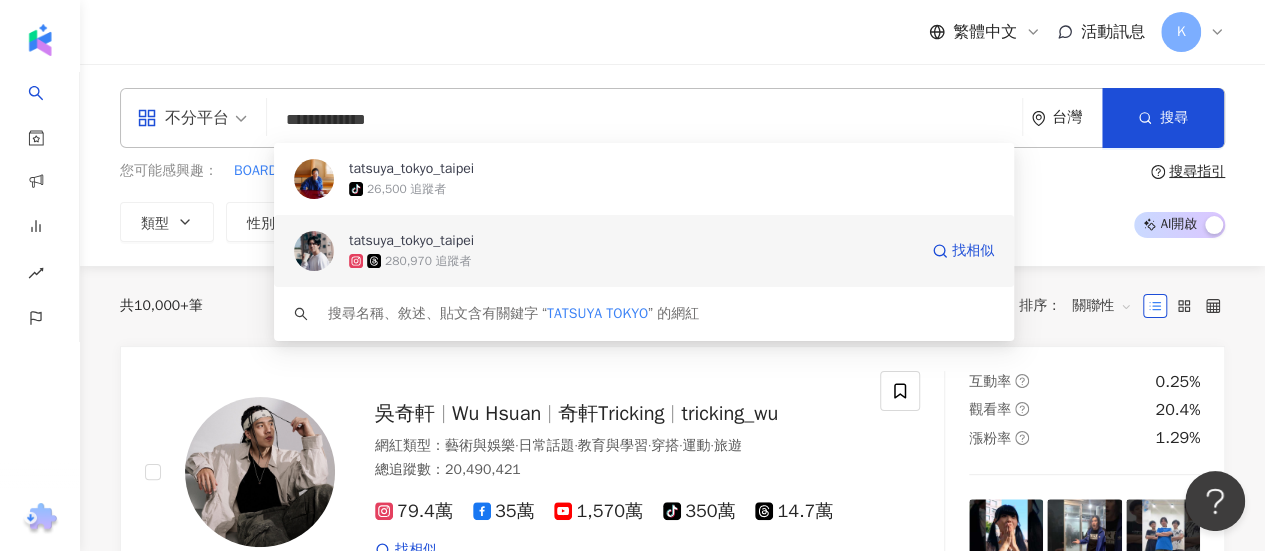 click on "tatsuya_tokyo_taipei 280,970   追蹤者 找相似" at bounding box center (644, 251) 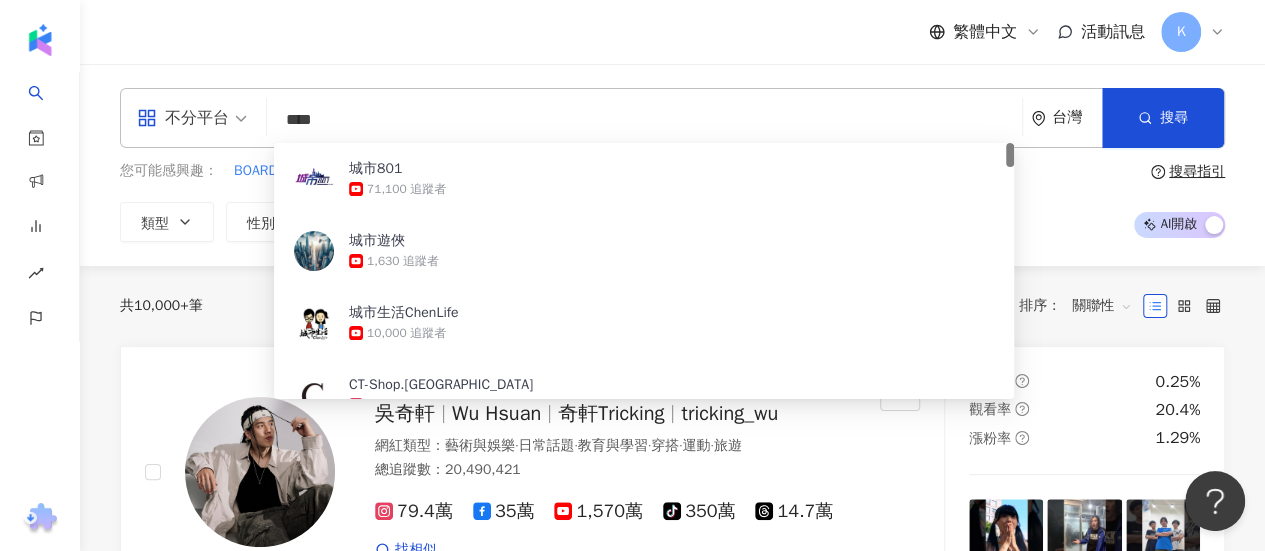 type on "****" 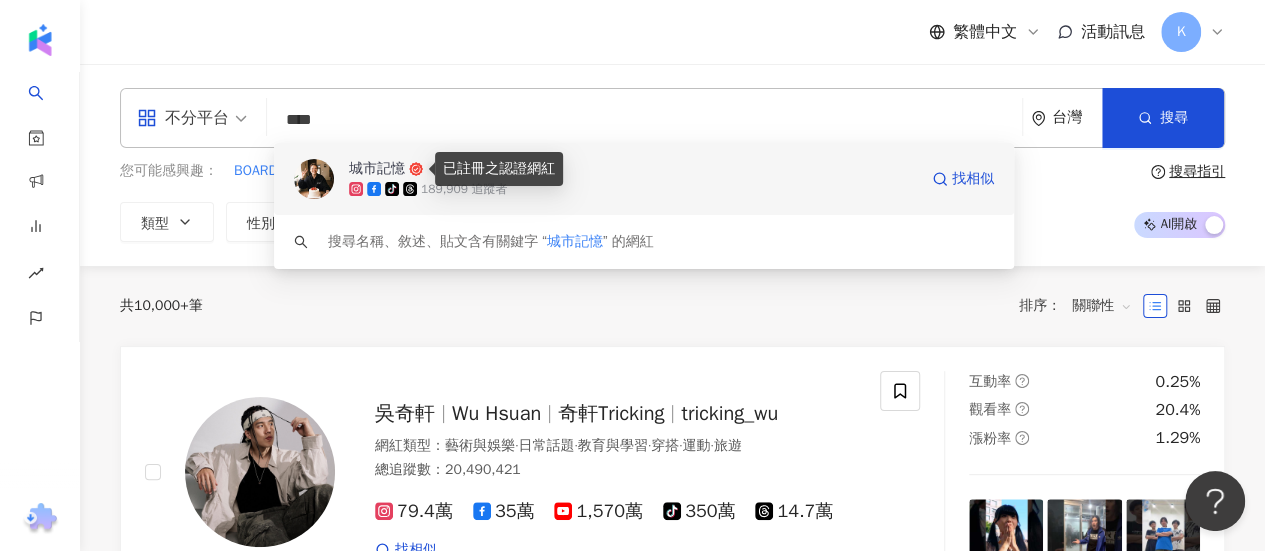 click 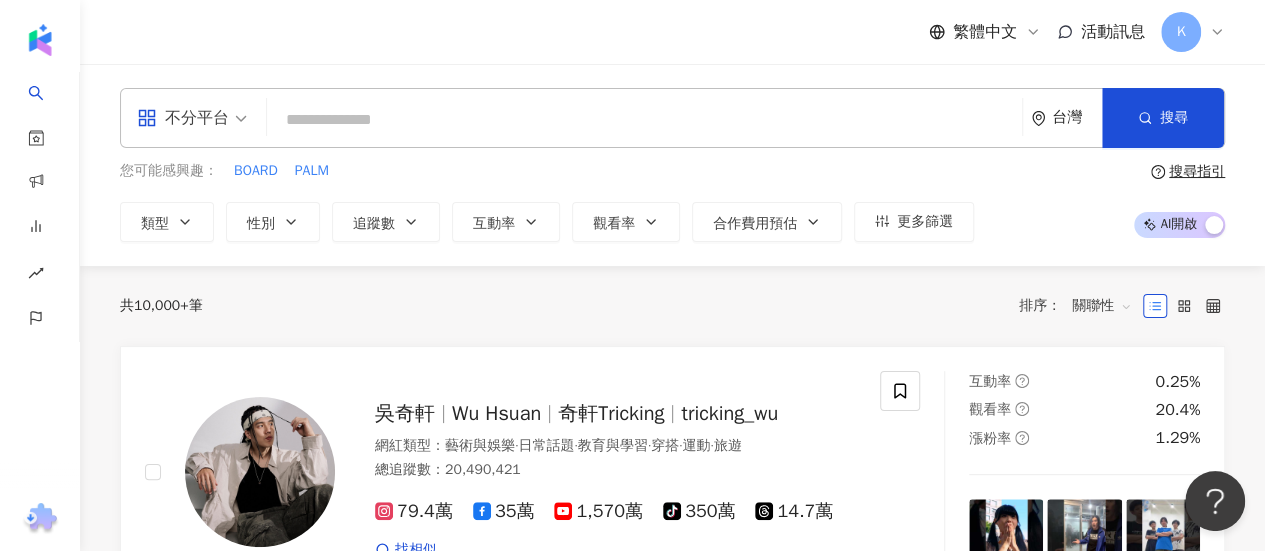 paste on "**********" 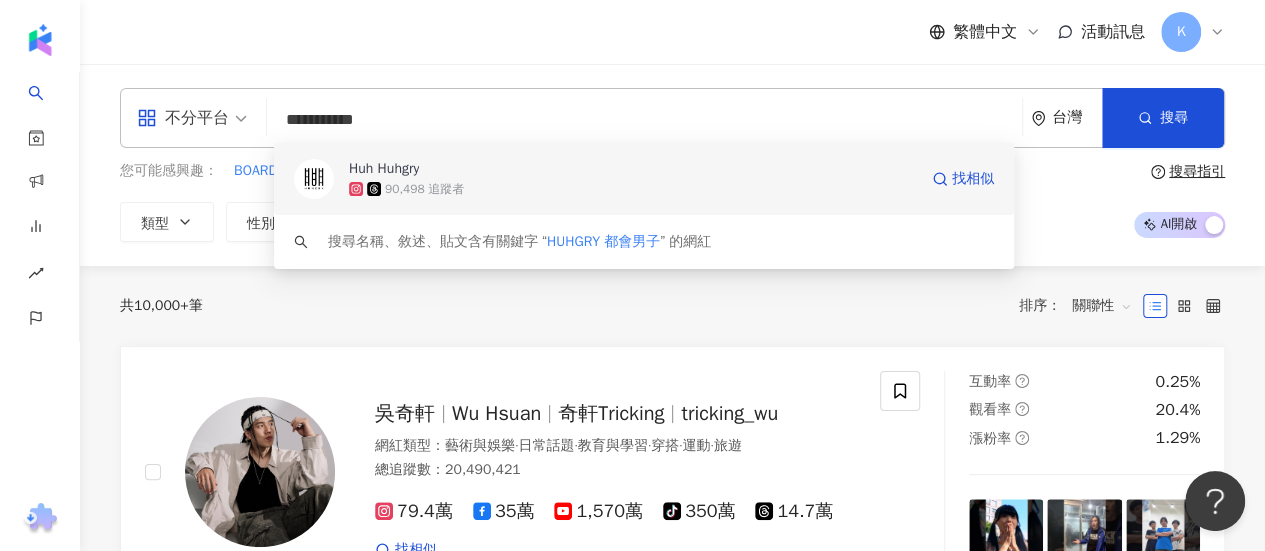 click on "Huh Huhgry" at bounding box center [633, 169] 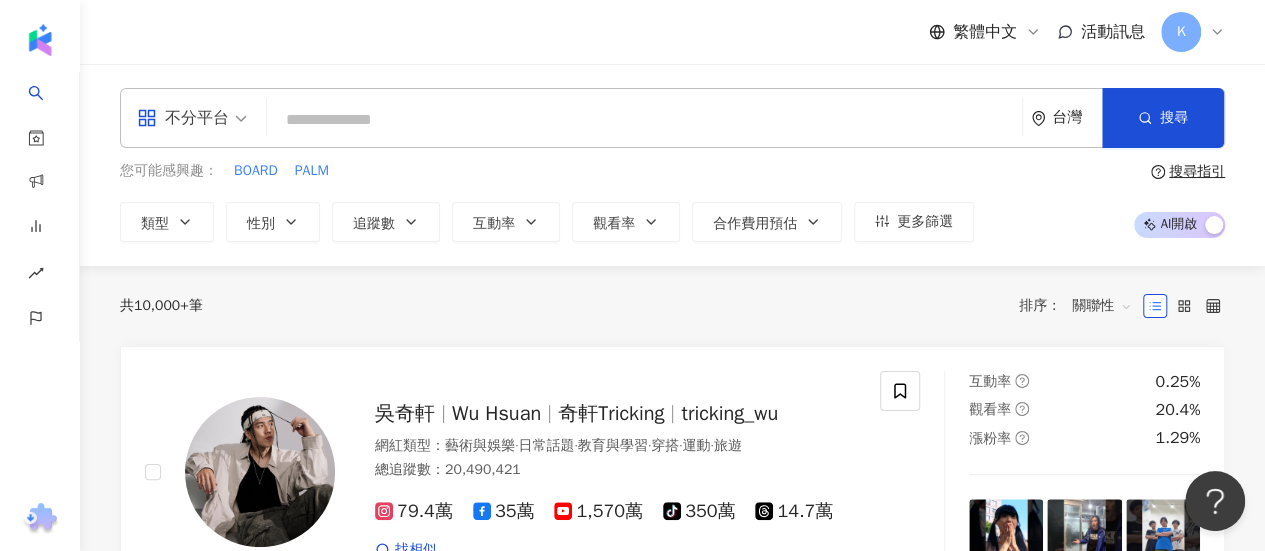paste on "**********" 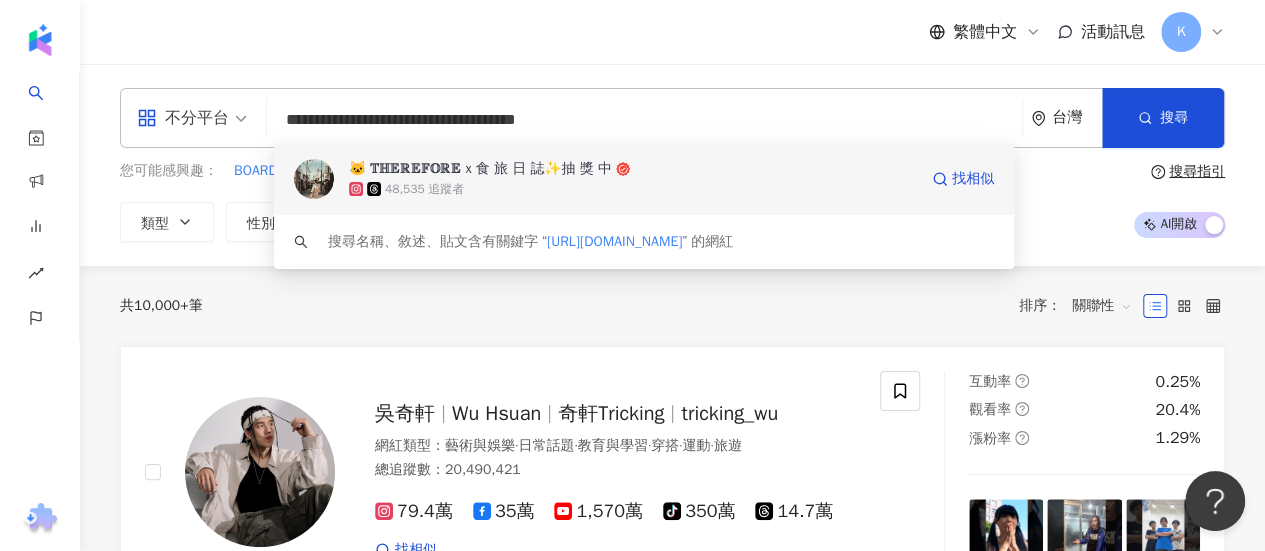 click on "48,535   追蹤者" at bounding box center [633, 189] 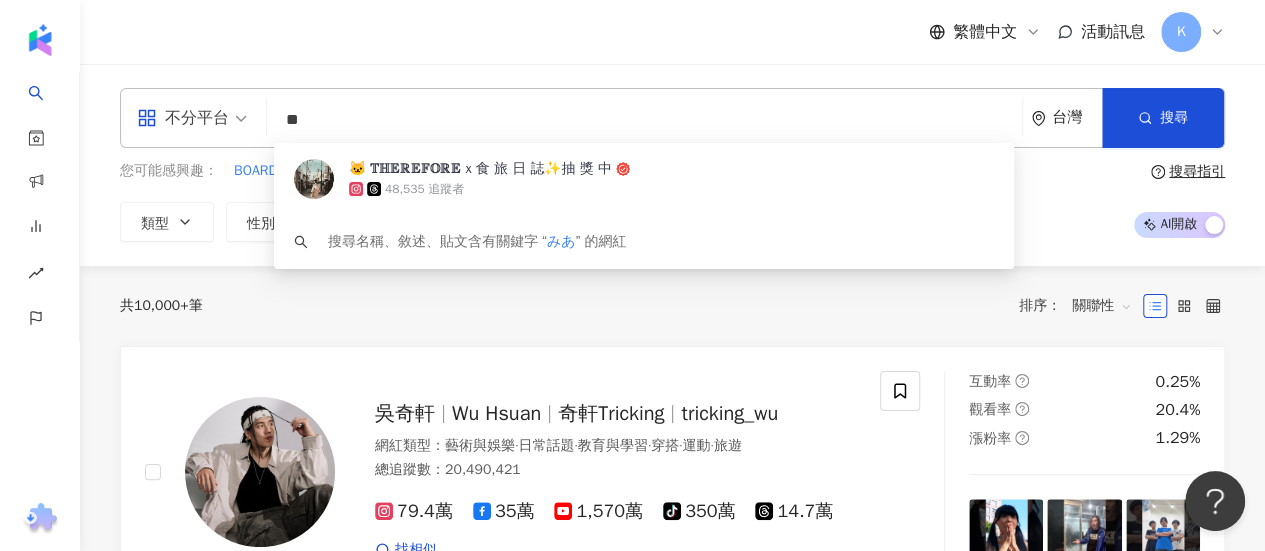 type on "*" 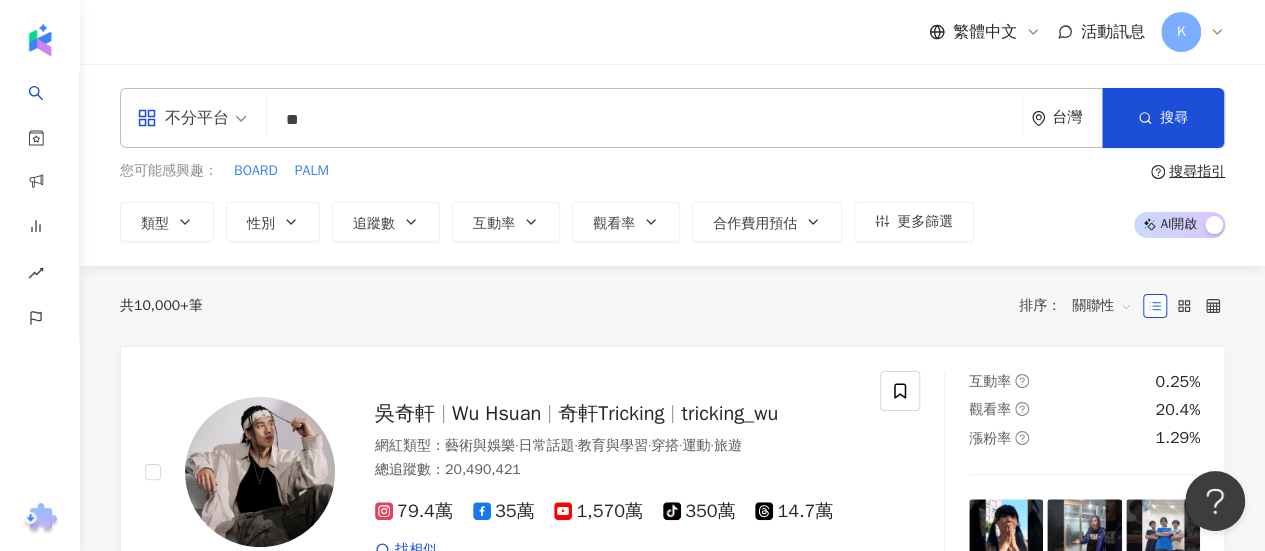 type on "*" 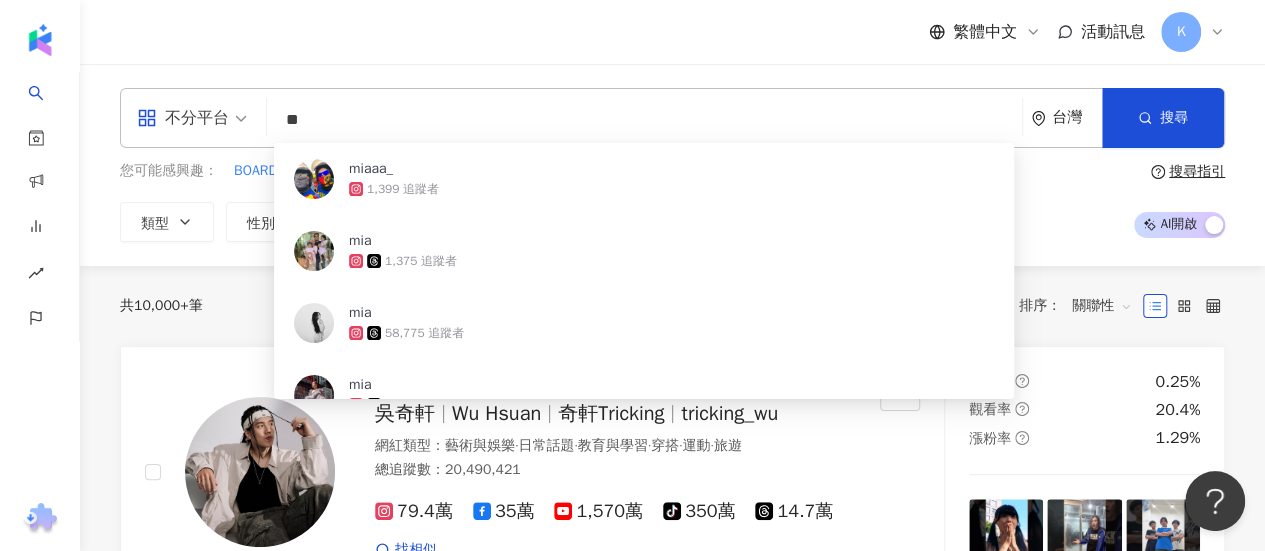 type on "*" 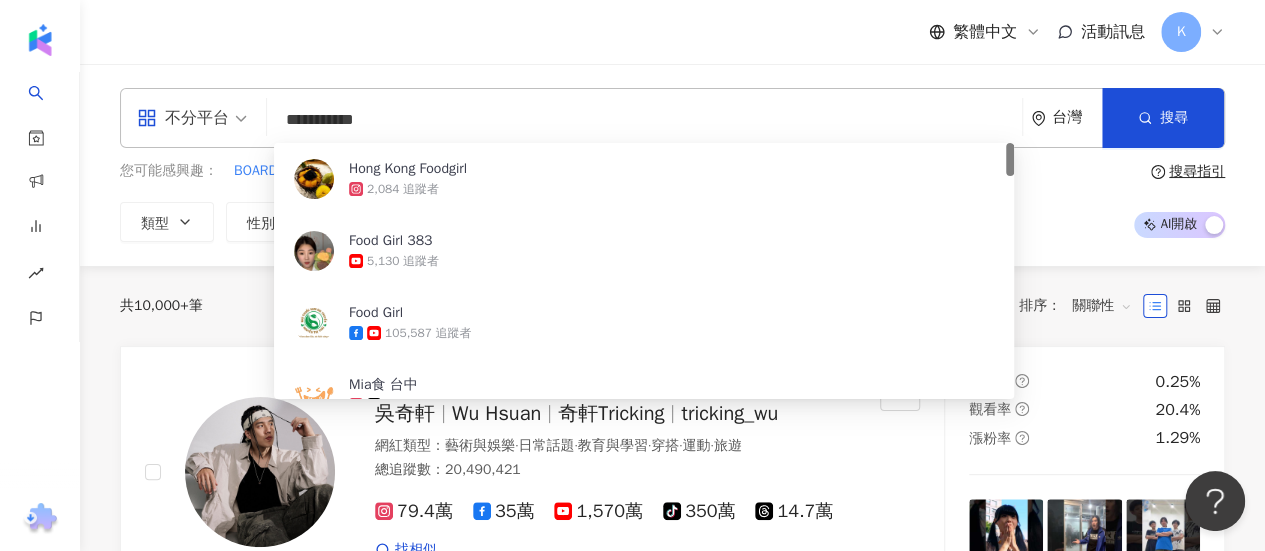 type on "**********" 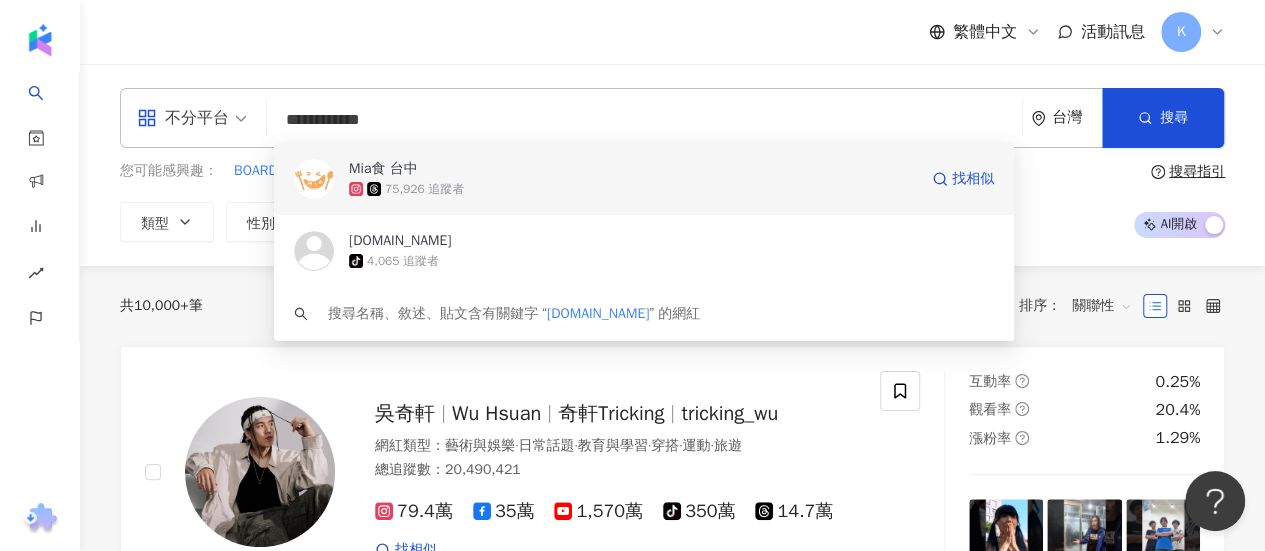 click on "75,926   追蹤者" at bounding box center (424, 189) 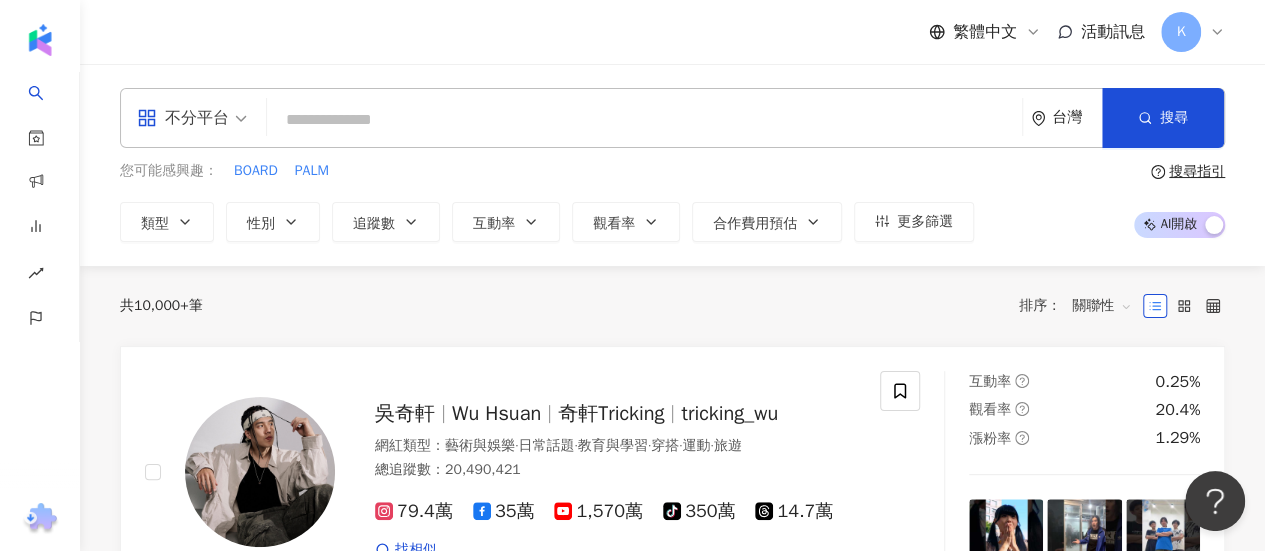 paste on "***" 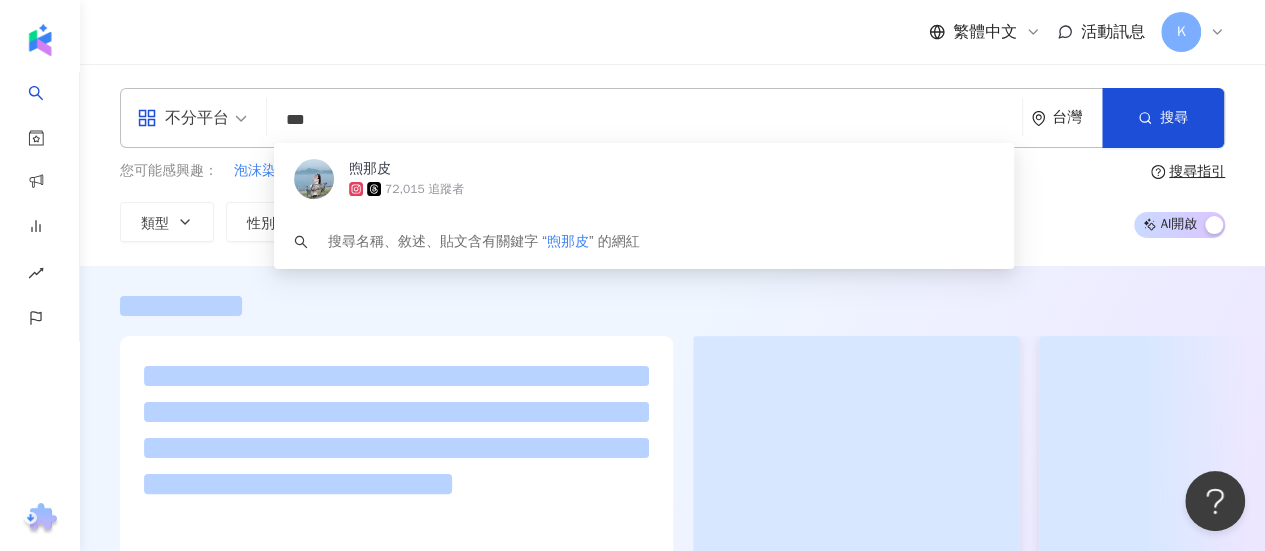 type on "***" 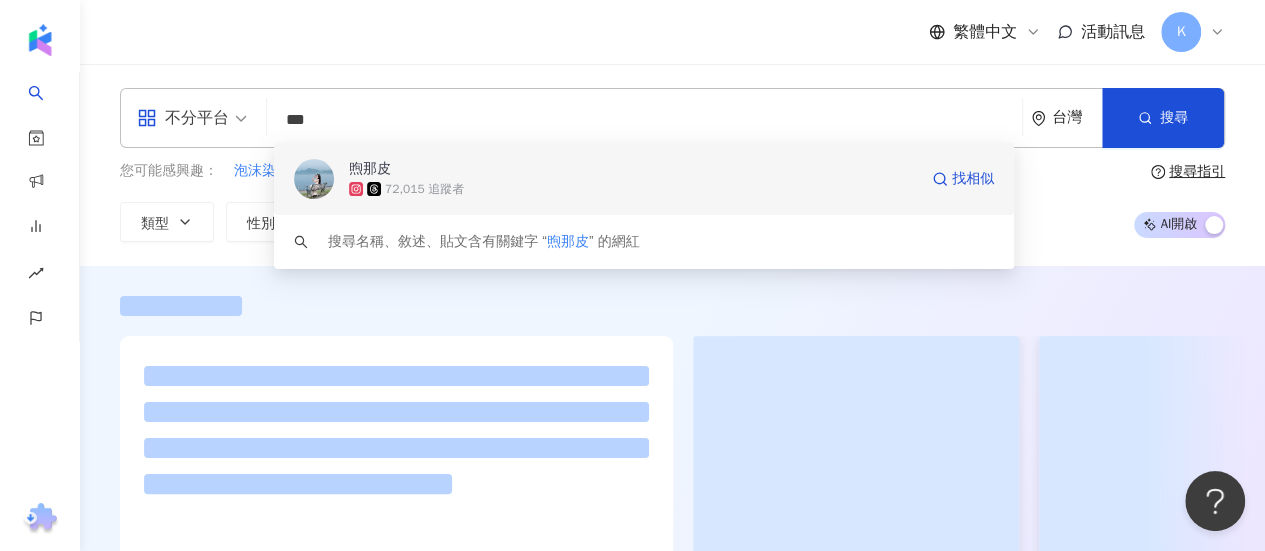 click on "煦那皮" at bounding box center (633, 169) 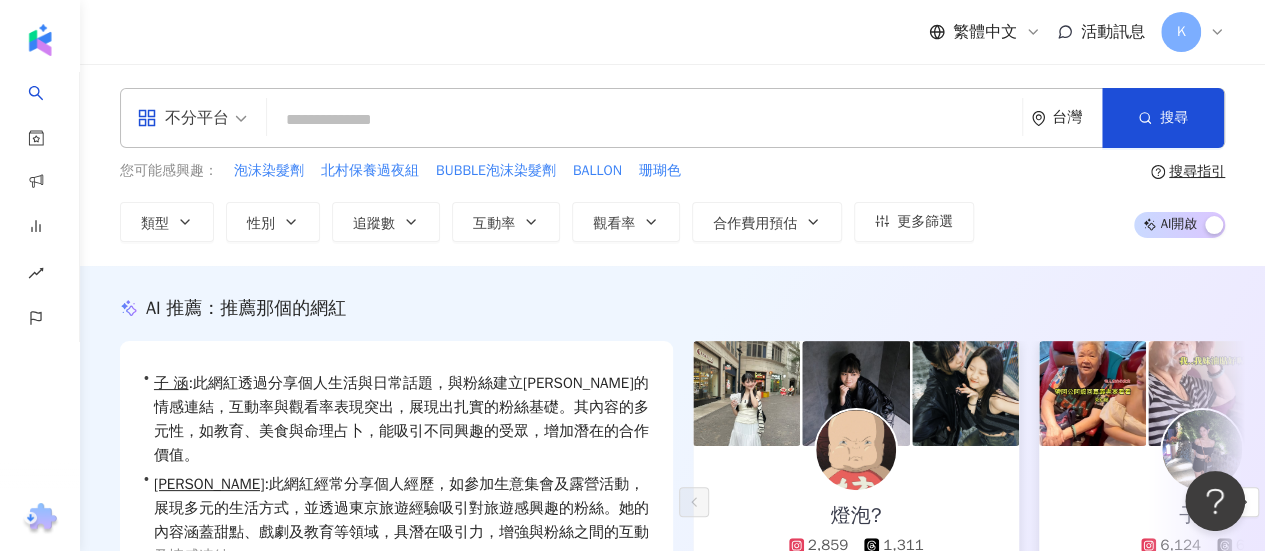scroll, scrollTop: 0, scrollLeft: 0, axis: both 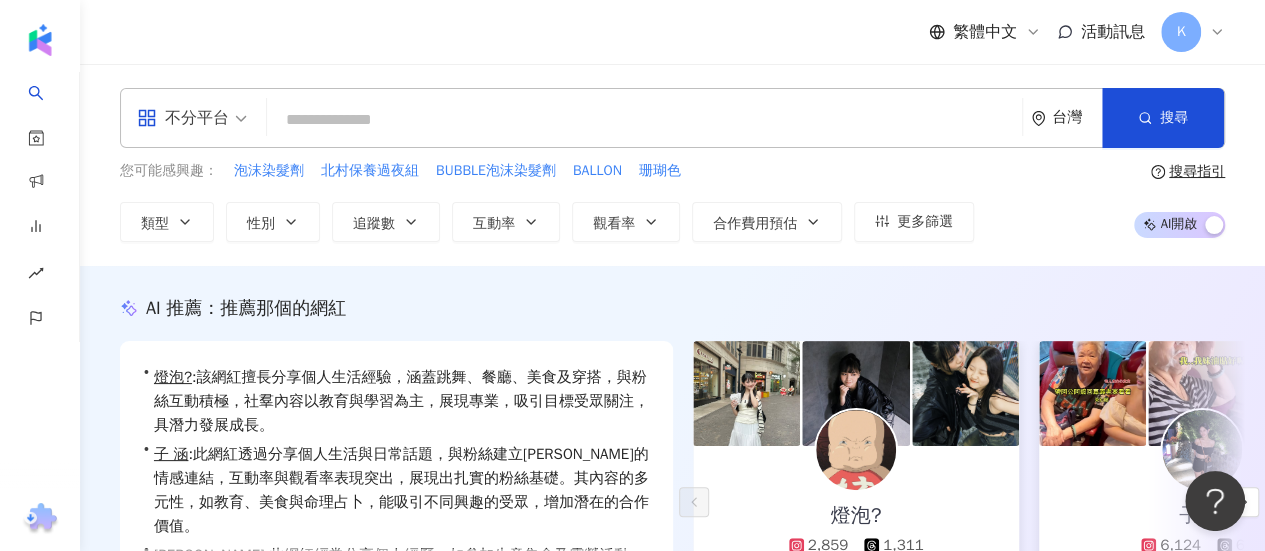 click at bounding box center [644, 120] 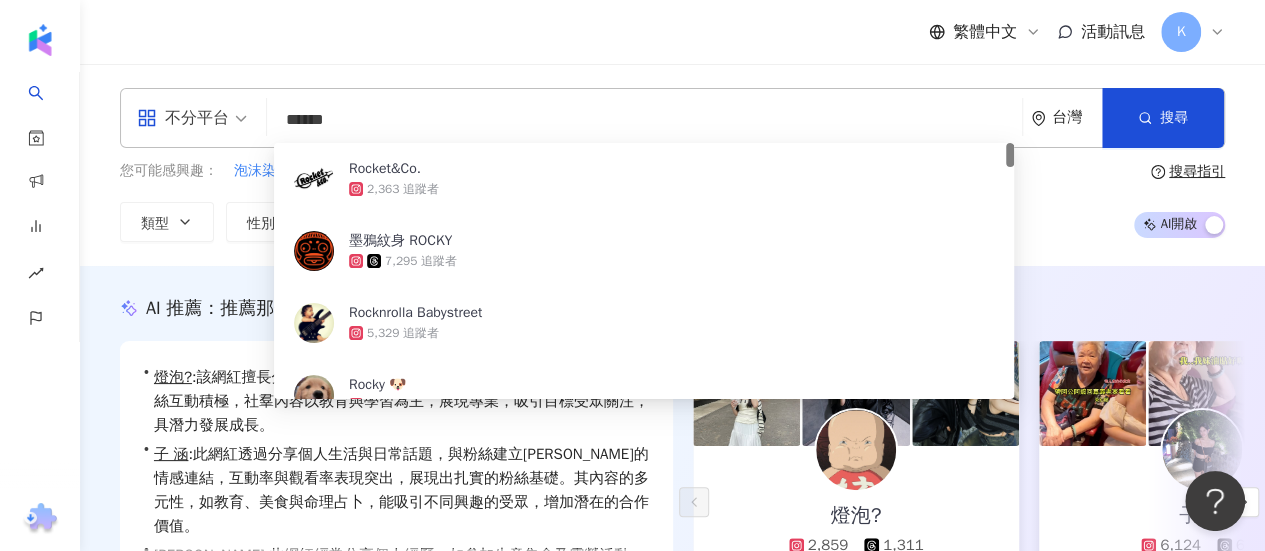 type on "******" 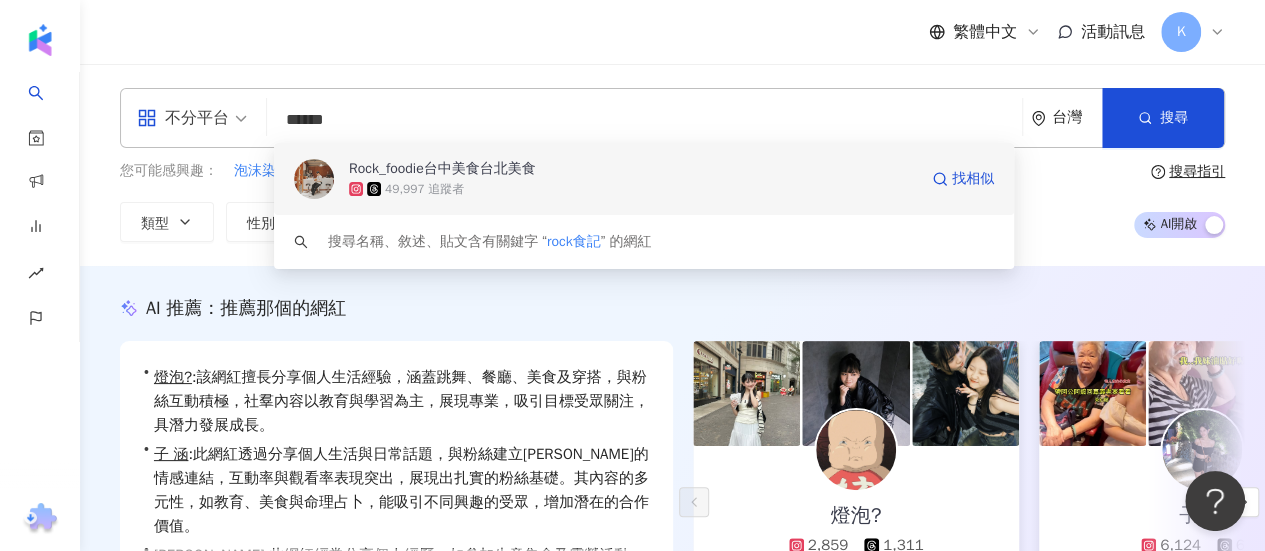 click on "Rock_foodie台中美食台北美食" at bounding box center [442, 169] 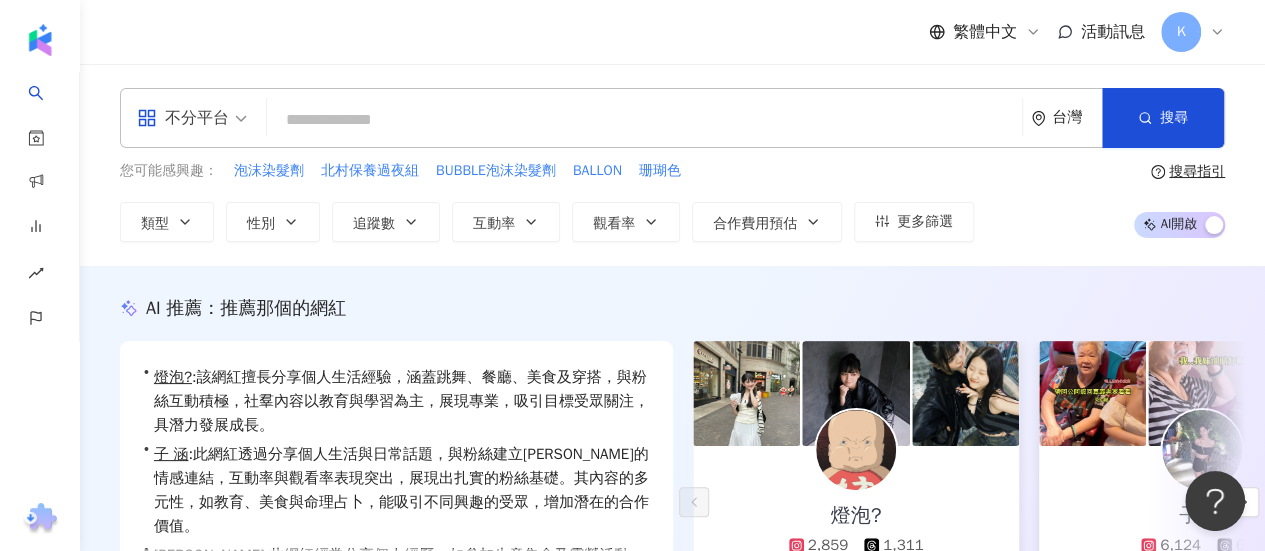 click at bounding box center [644, 120] 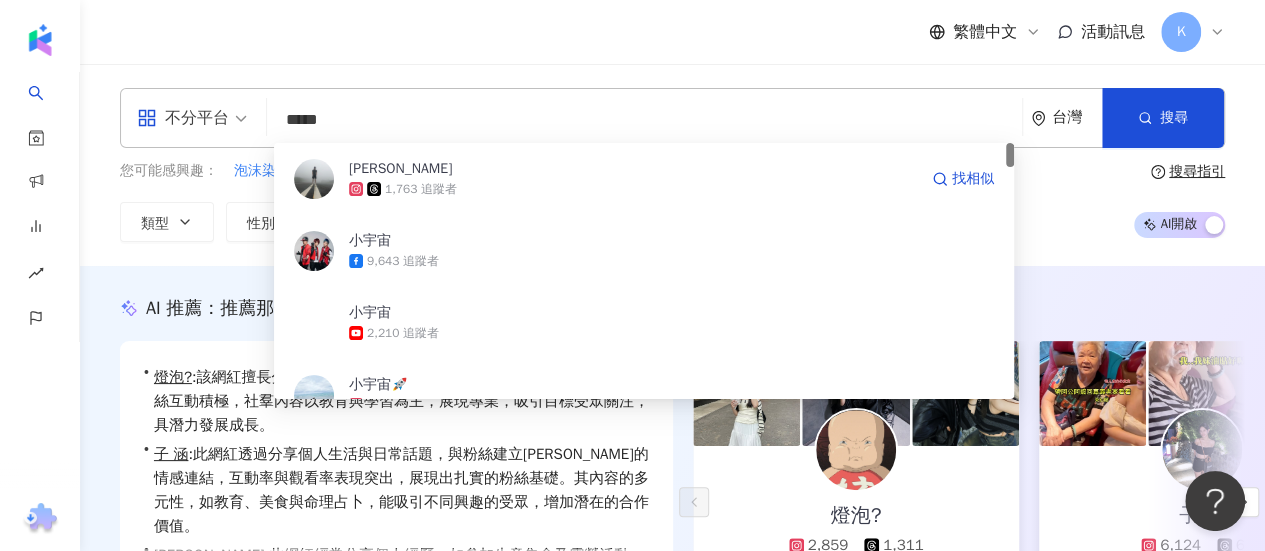 type on "****" 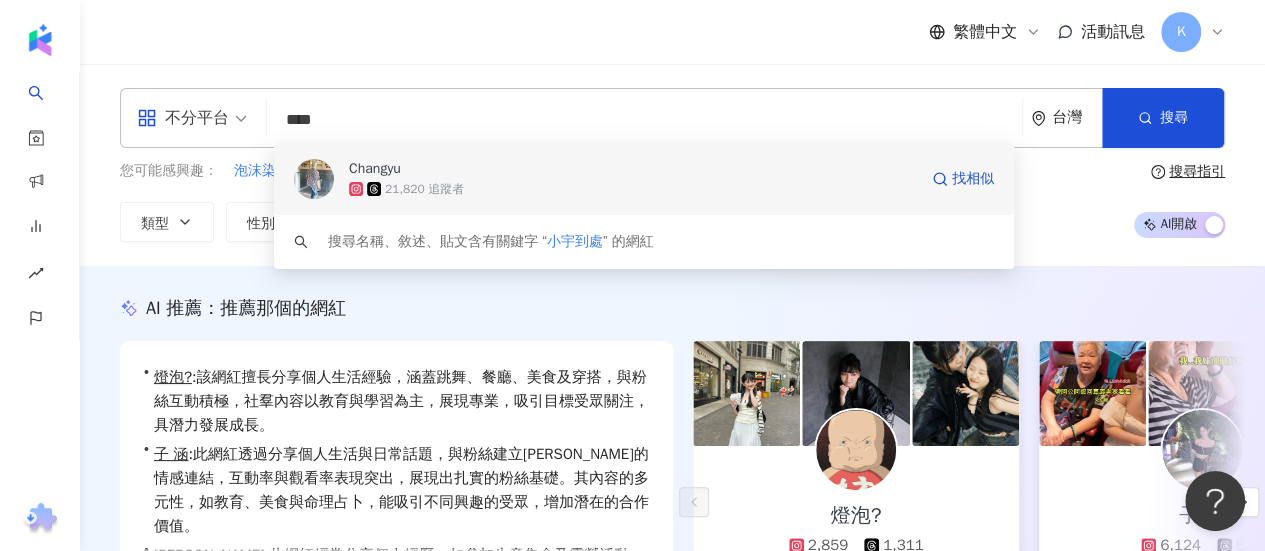 click on "Changyu" at bounding box center [633, 169] 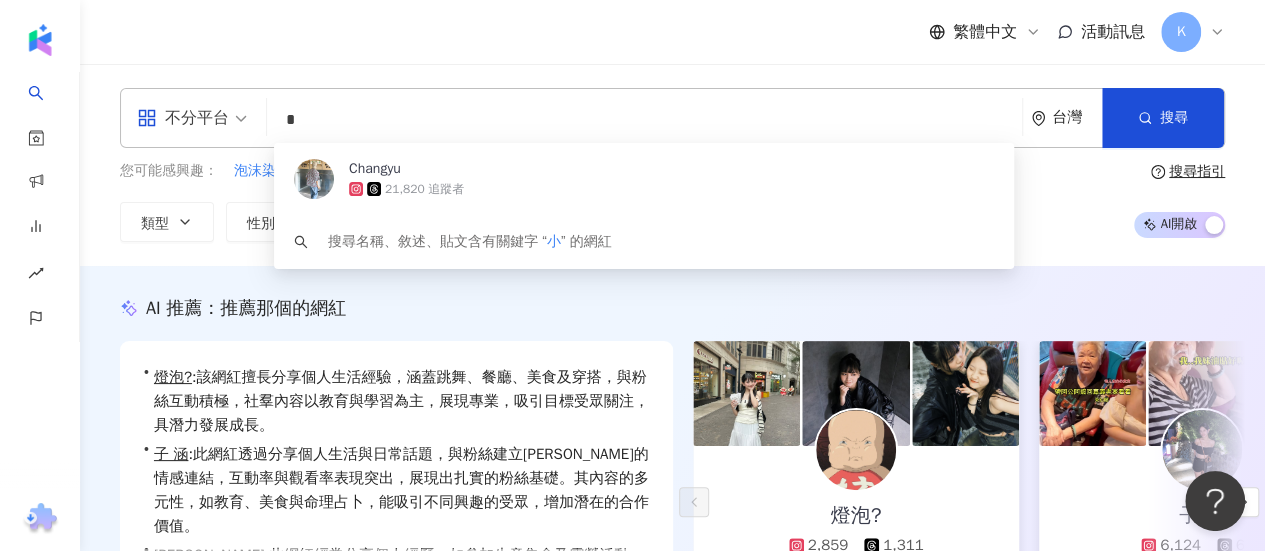 type on "*" 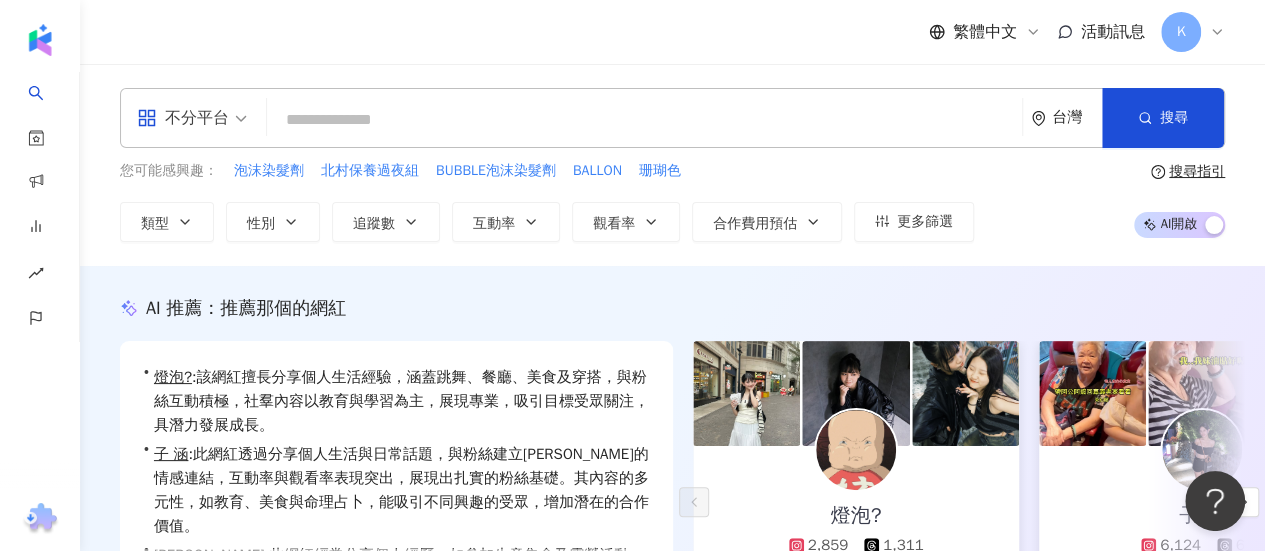 paste on "**********" 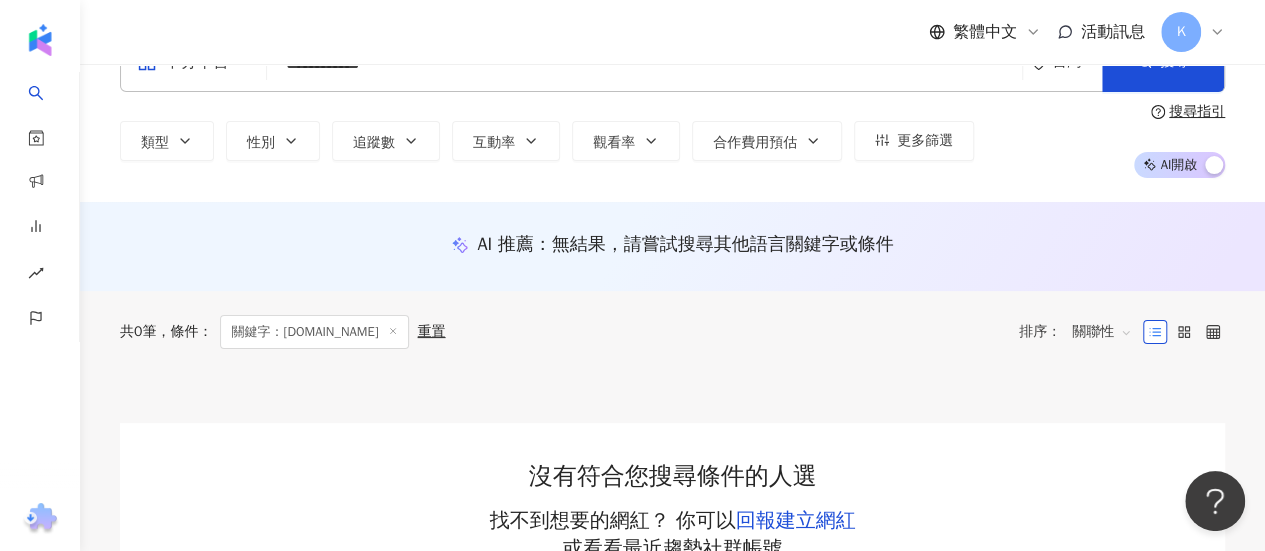 scroll, scrollTop: 200, scrollLeft: 0, axis: vertical 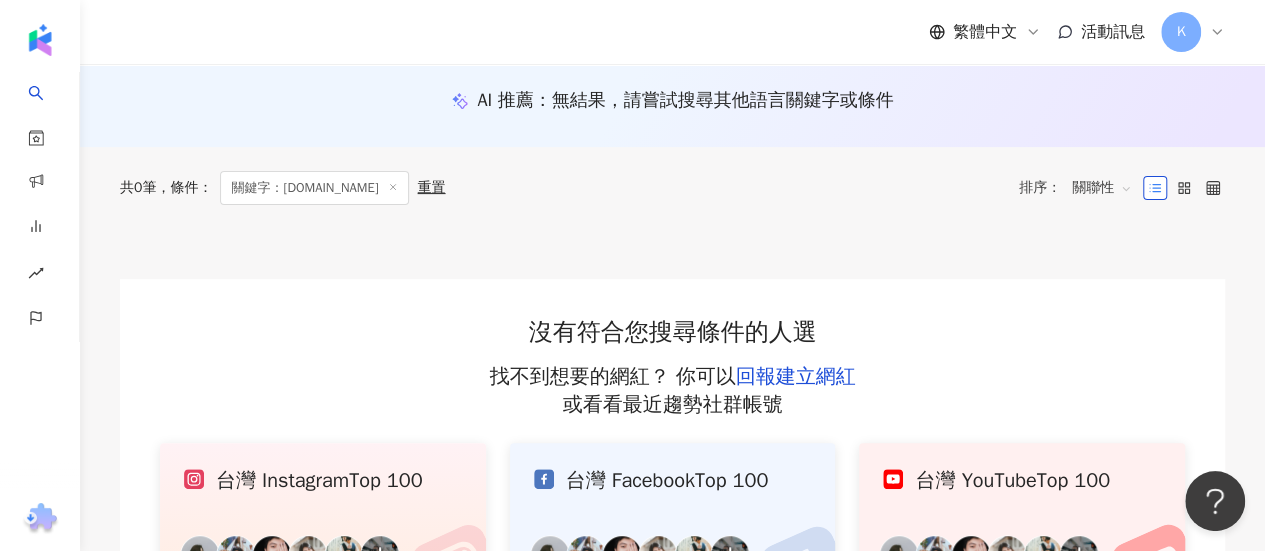 type on "**********" 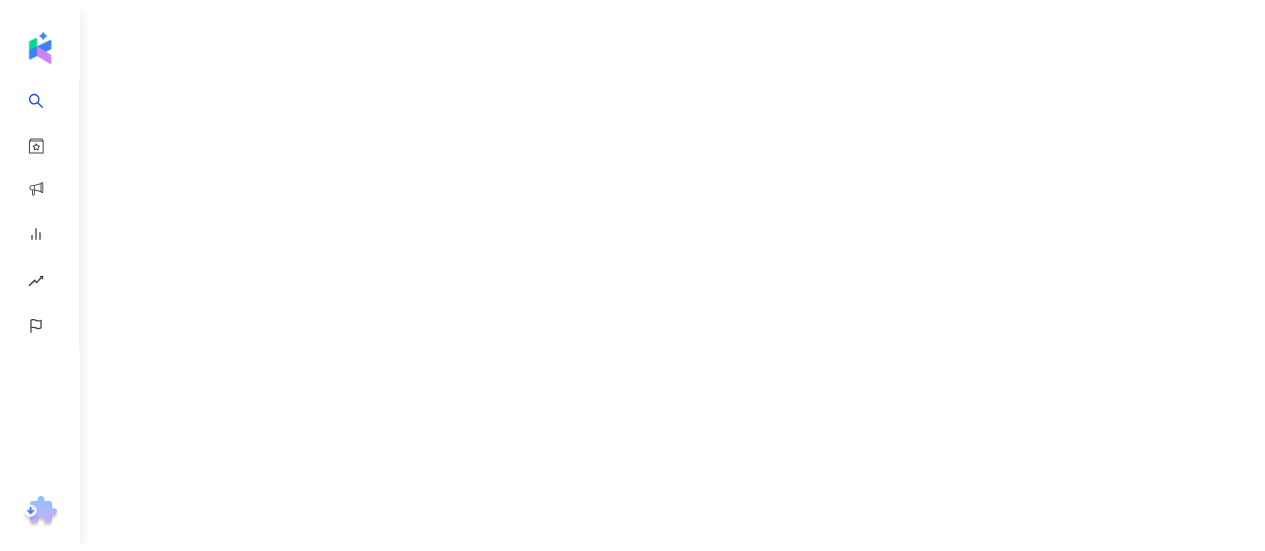 scroll, scrollTop: 0, scrollLeft: 0, axis: both 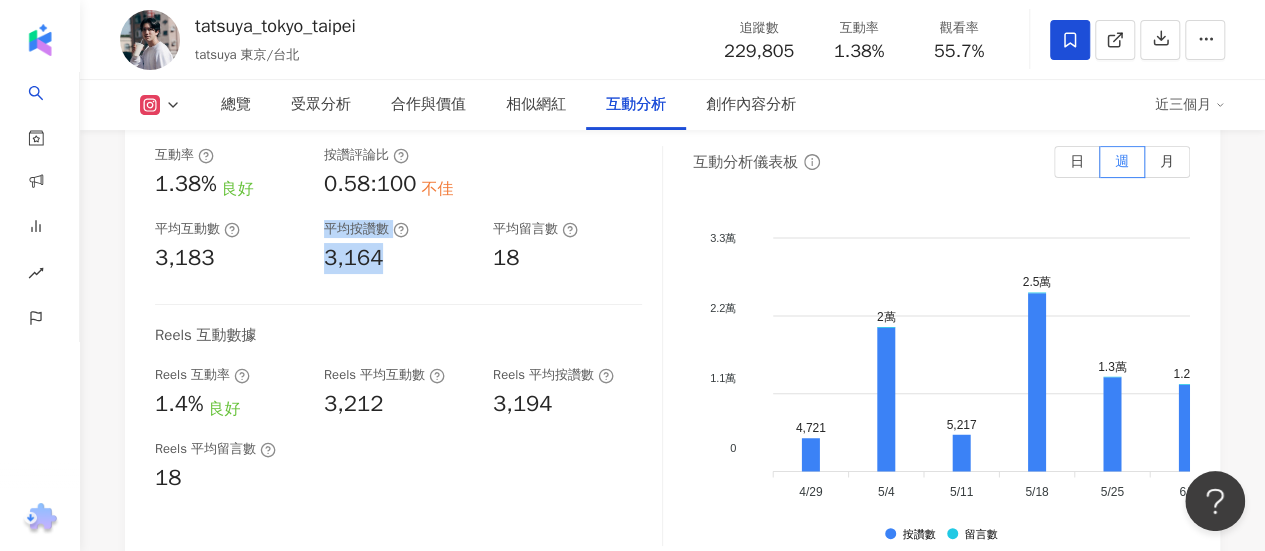 drag, startPoint x: 310, startPoint y: 260, endPoint x: 391, endPoint y: 269, distance: 81.49847 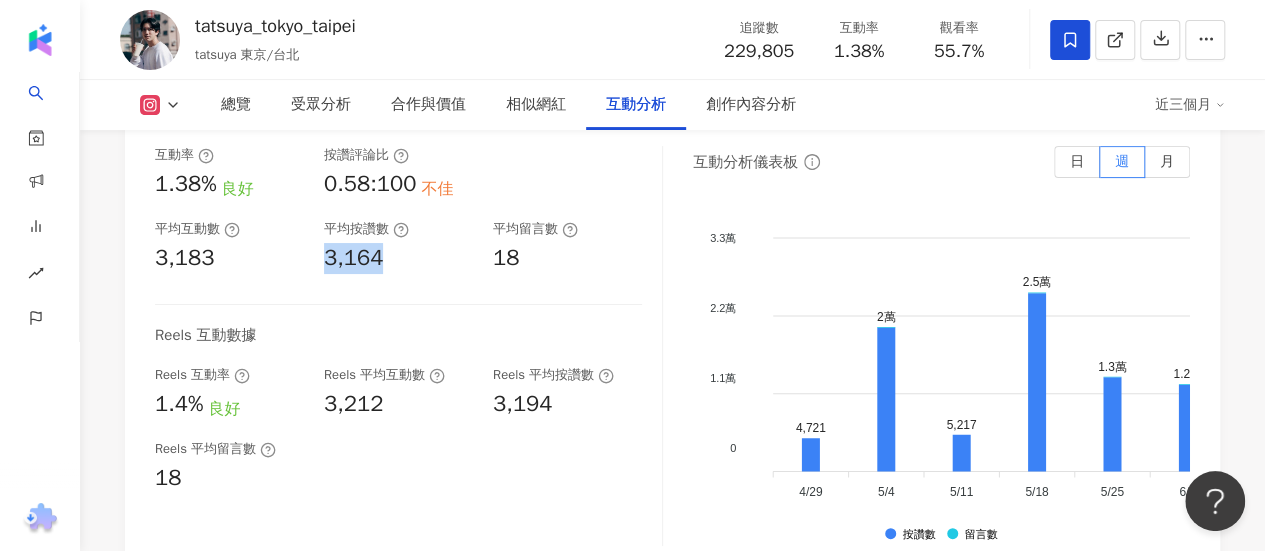 drag, startPoint x: 395, startPoint y: 269, endPoint x: 316, endPoint y: 281, distance: 79.9062 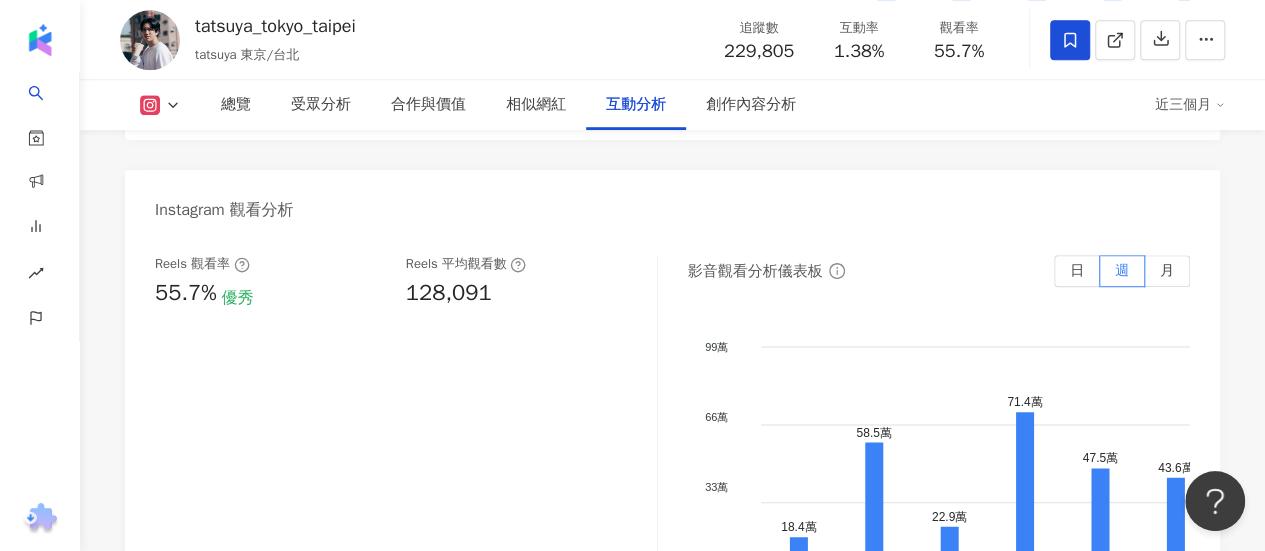 scroll, scrollTop: 4500, scrollLeft: 0, axis: vertical 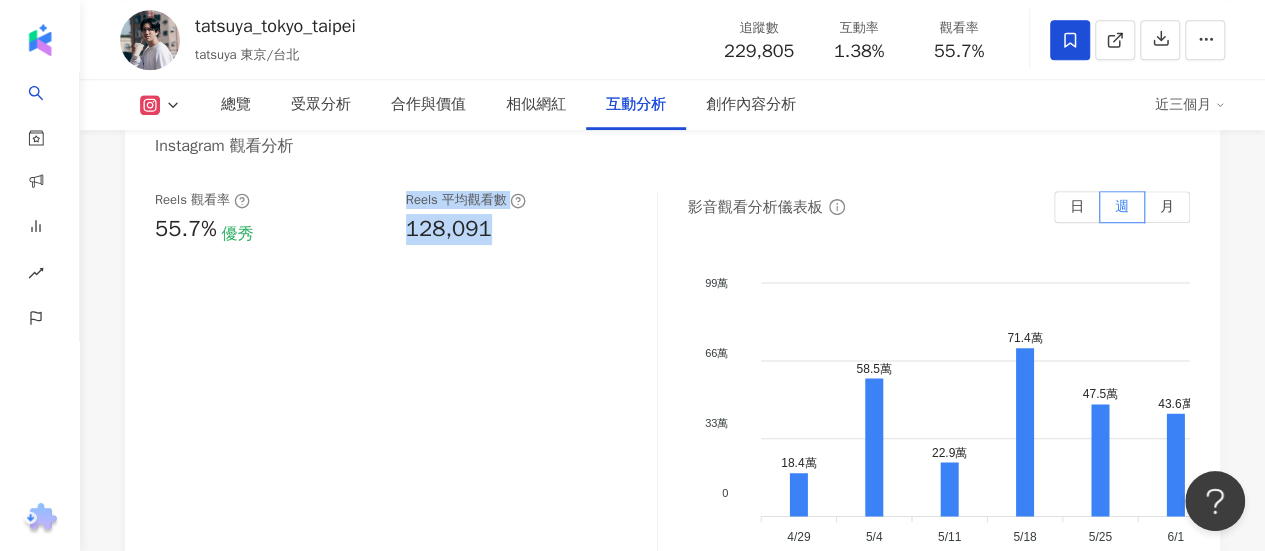 drag, startPoint x: 395, startPoint y: 233, endPoint x: 496, endPoint y: 234, distance: 101.00495 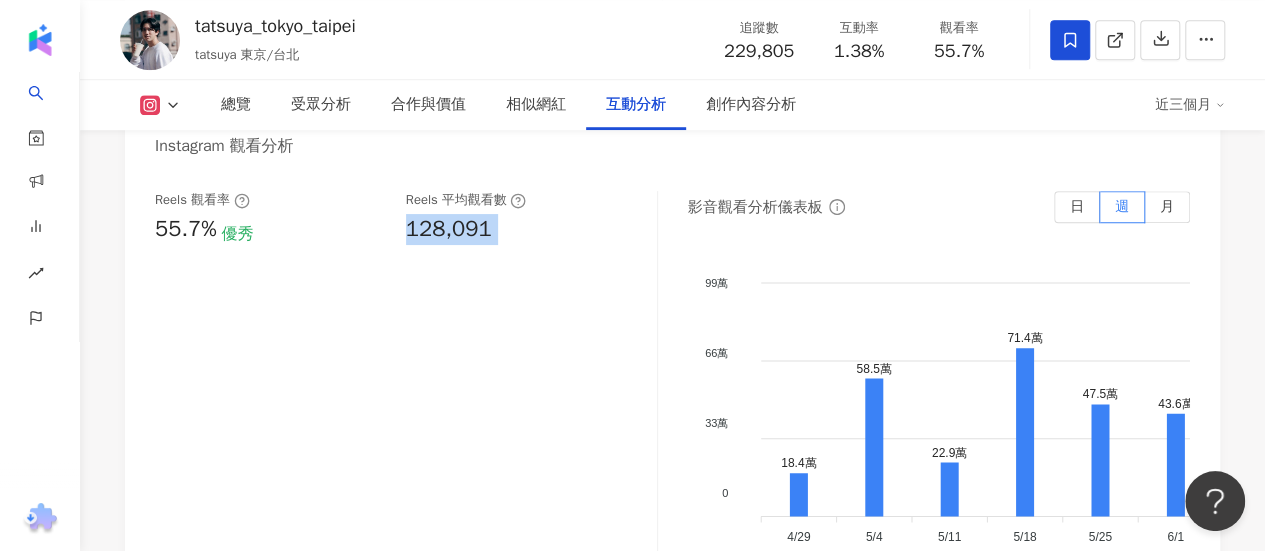 drag, startPoint x: 496, startPoint y: 235, endPoint x: 438, endPoint y: 227, distance: 58.549126 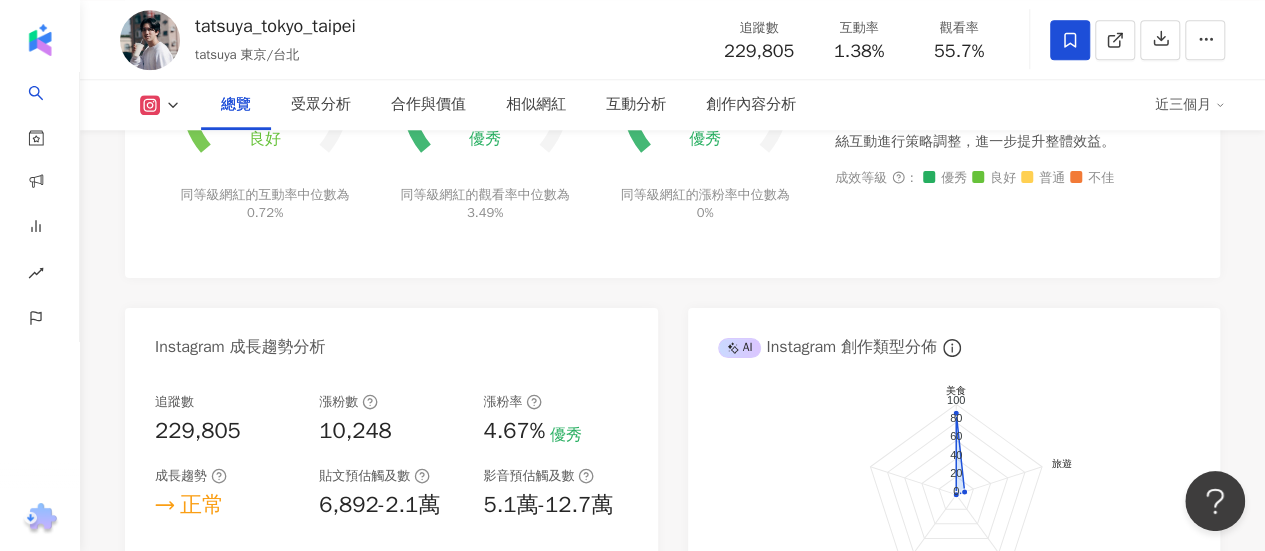 scroll, scrollTop: 800, scrollLeft: 0, axis: vertical 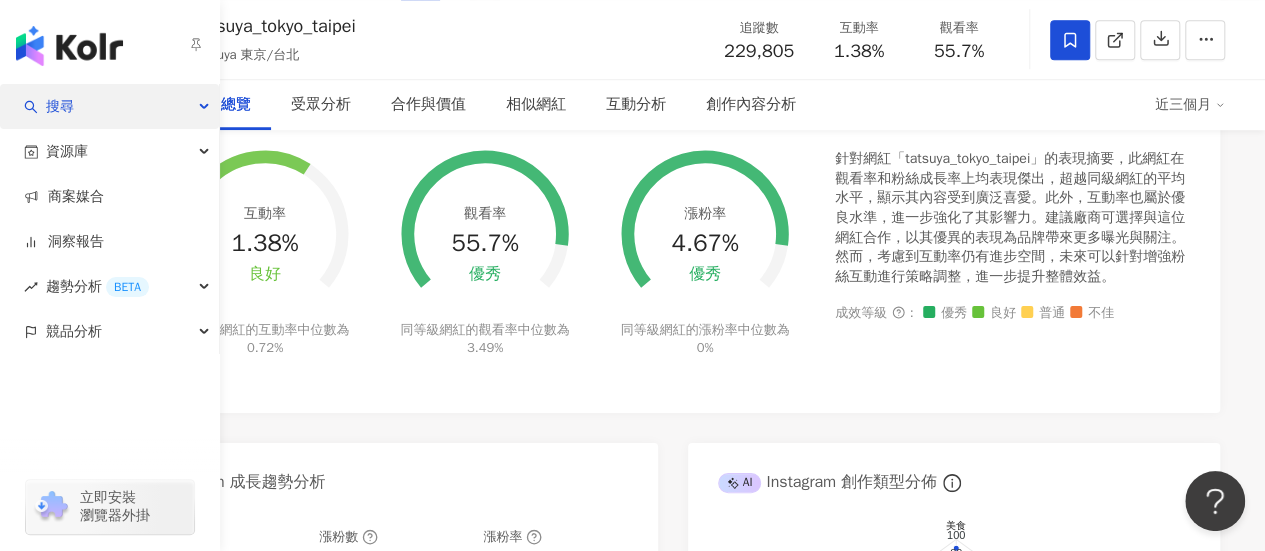 click on "搜尋" at bounding box center (109, 106) 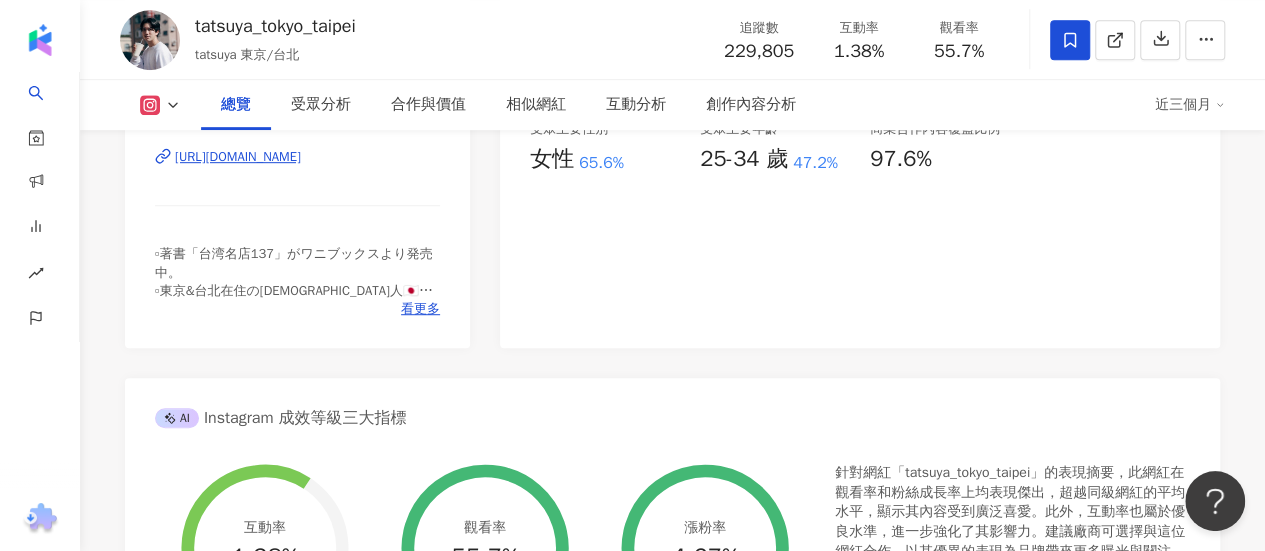 scroll, scrollTop: 400, scrollLeft: 0, axis: vertical 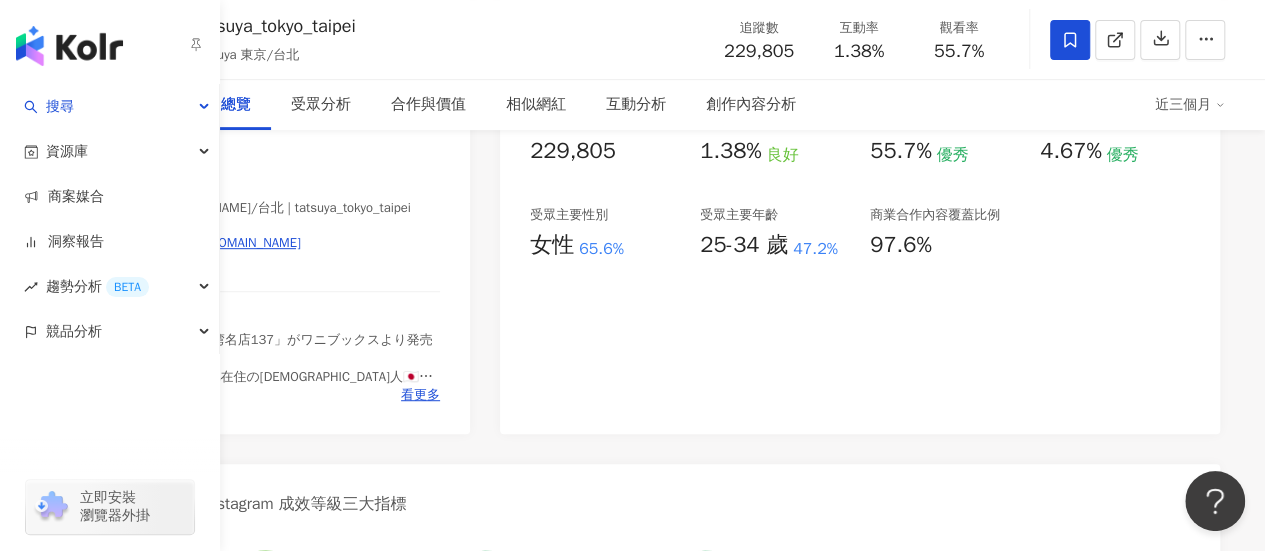 click at bounding box center (69, 46) 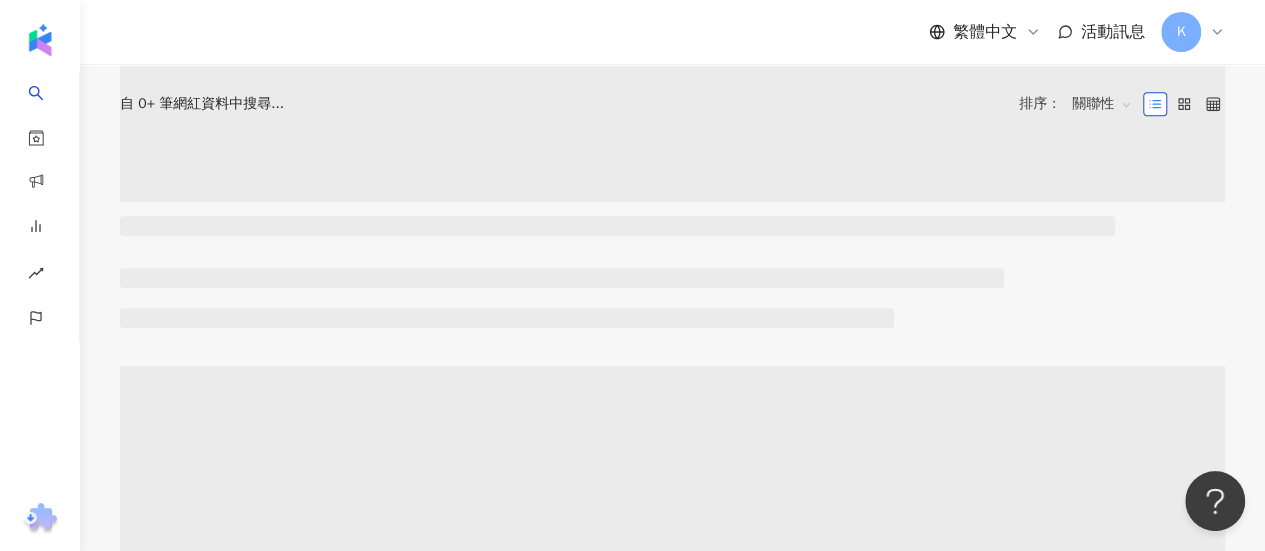 scroll, scrollTop: 0, scrollLeft: 0, axis: both 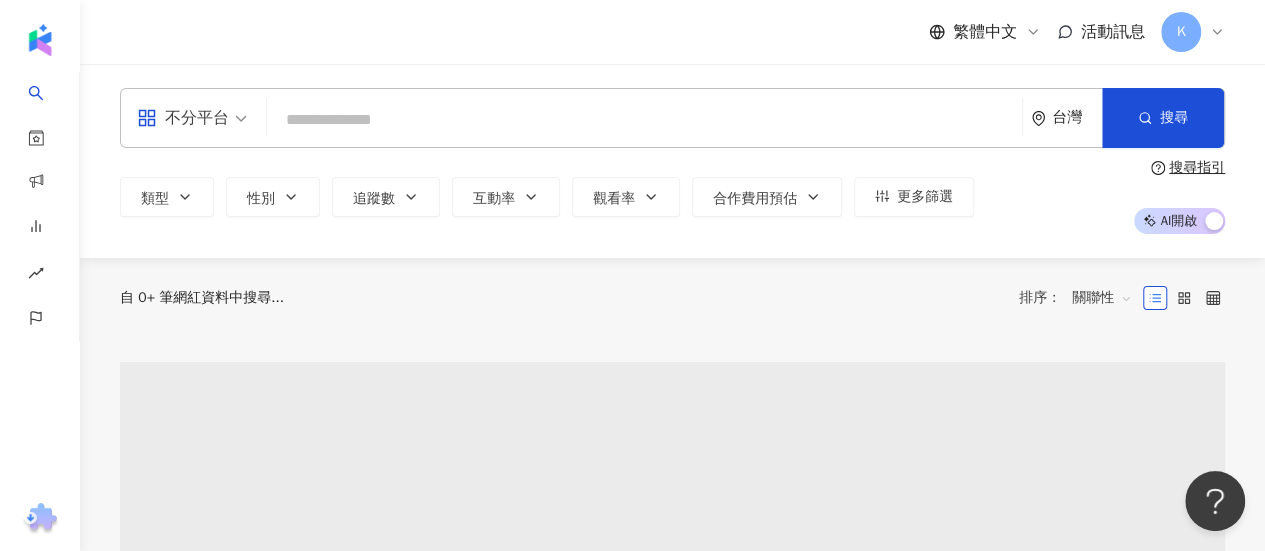 click at bounding box center [644, 120] 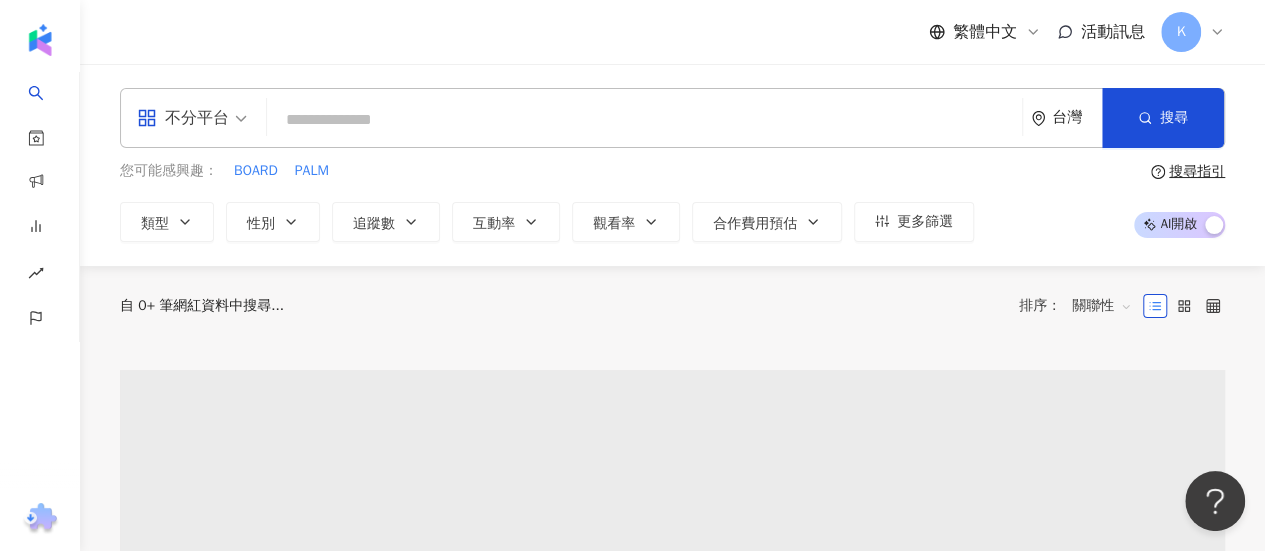 type on "*" 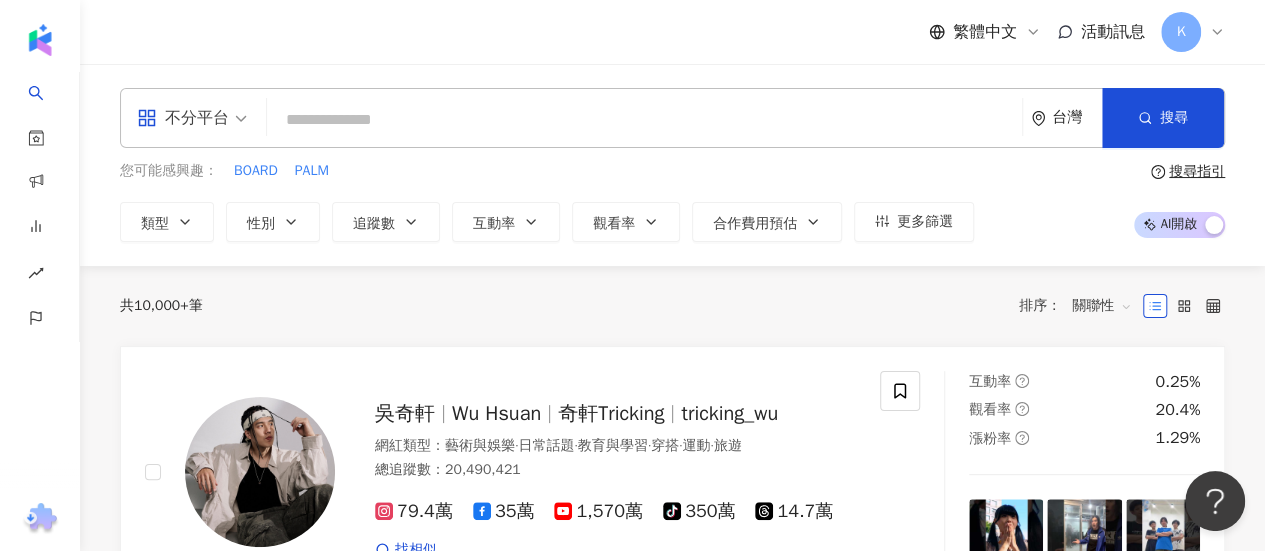 type on "*" 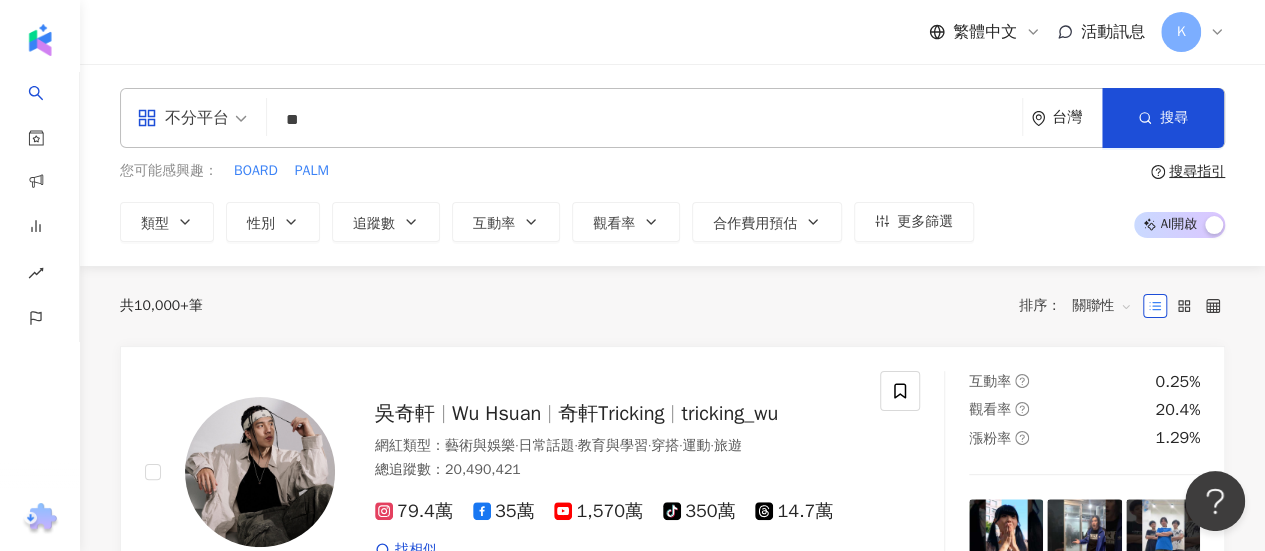 type on "*" 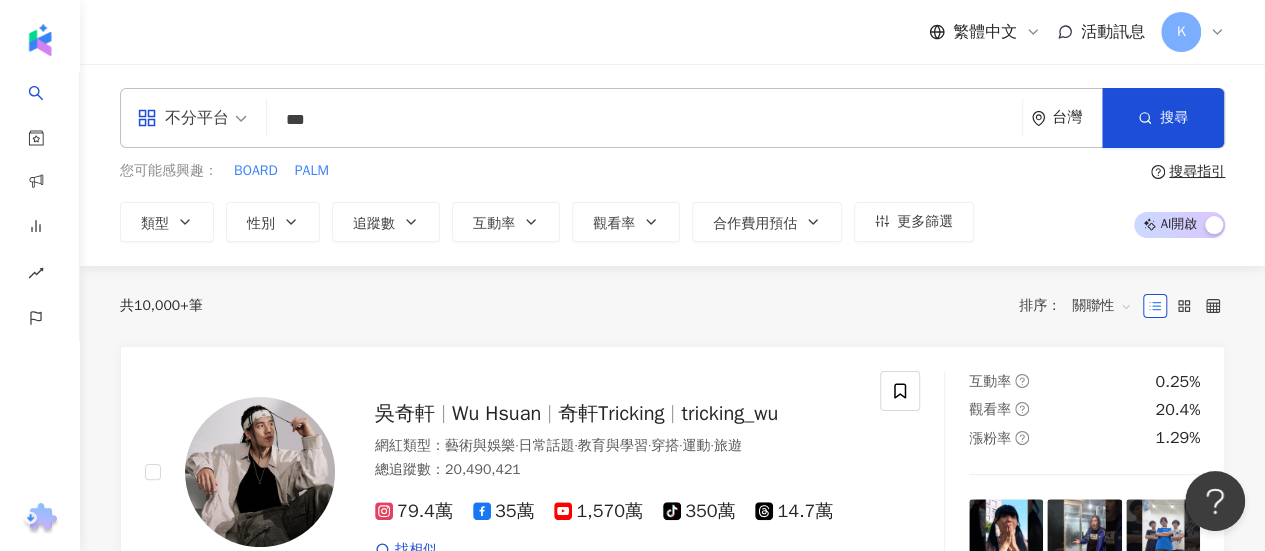 type on "**" 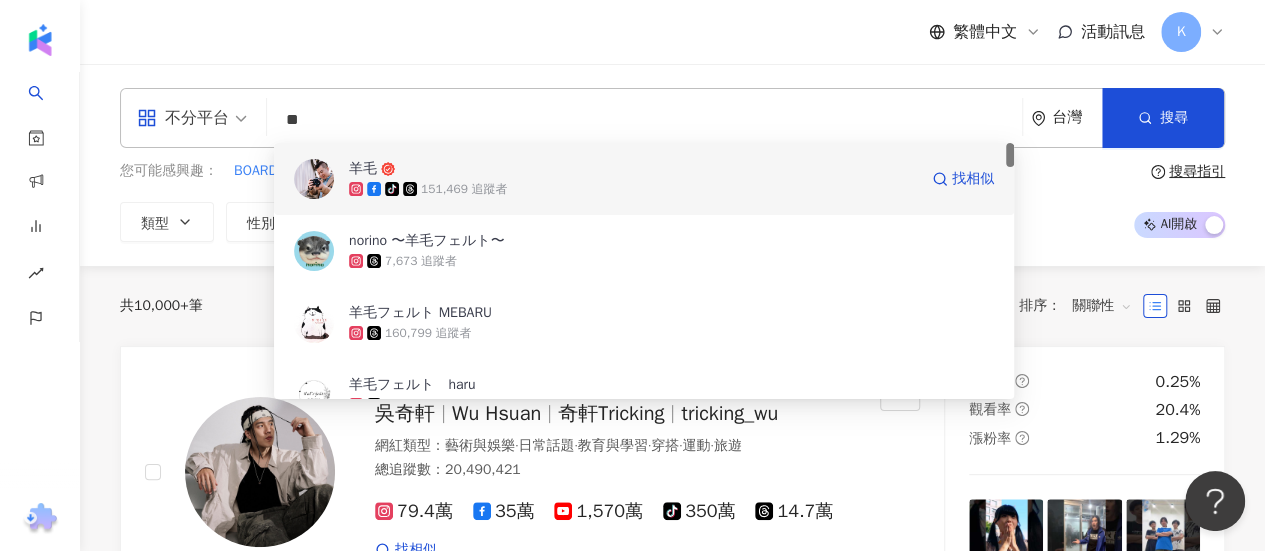 click on "tiktok-icon 151,469   追蹤者" at bounding box center [633, 189] 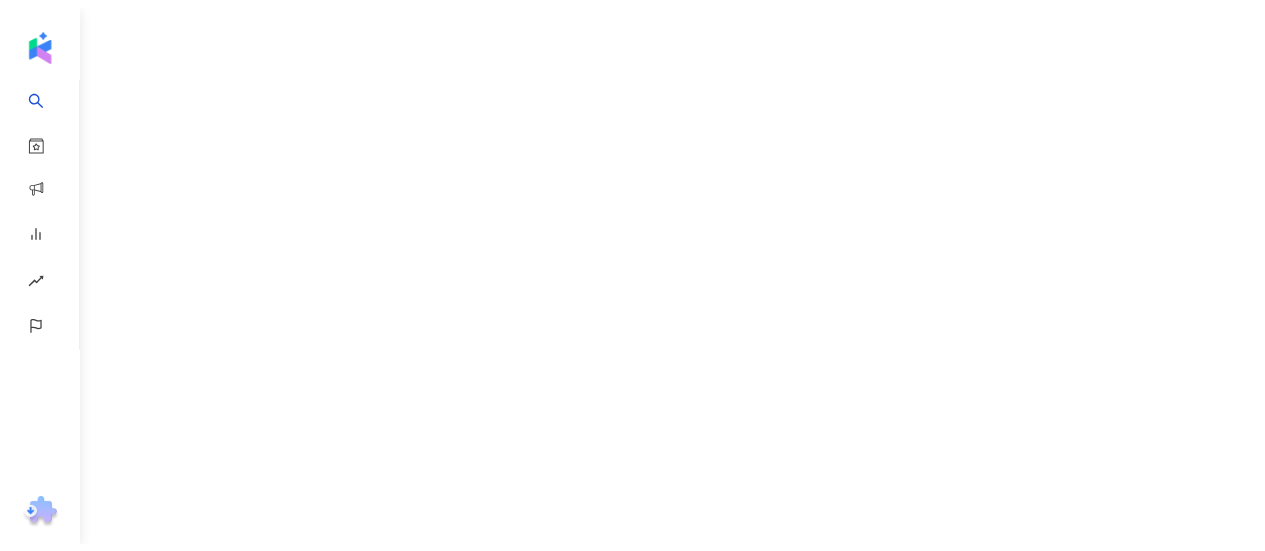 scroll, scrollTop: 0, scrollLeft: 0, axis: both 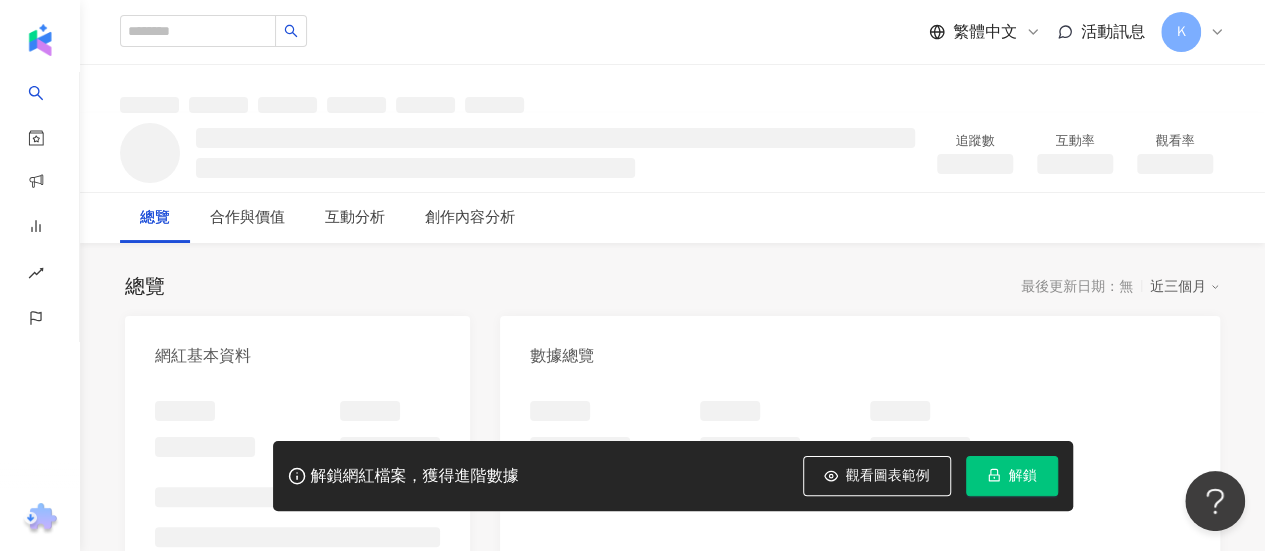 click on "解鎖" at bounding box center [1023, 476] 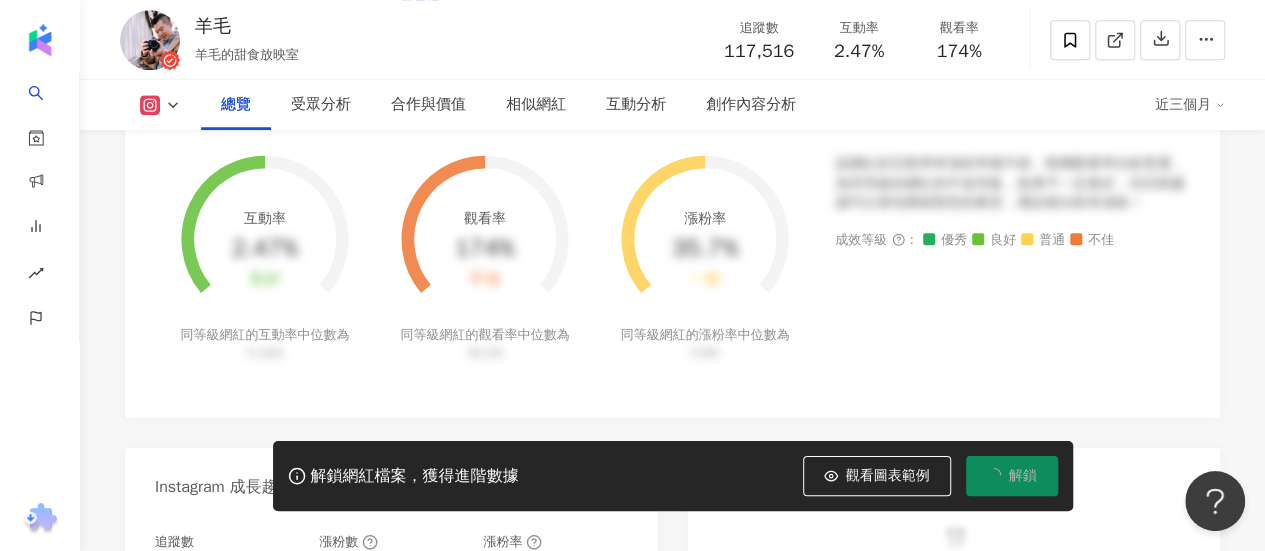 scroll, scrollTop: 800, scrollLeft: 0, axis: vertical 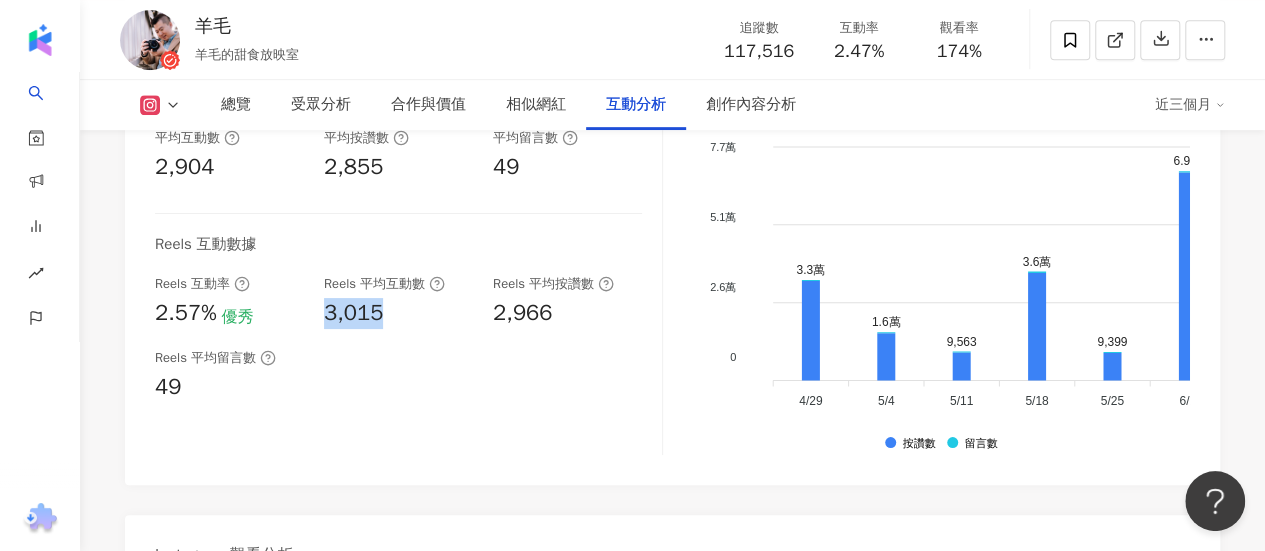 drag, startPoint x: 320, startPoint y: 271, endPoint x: 390, endPoint y: 284, distance: 71.19691 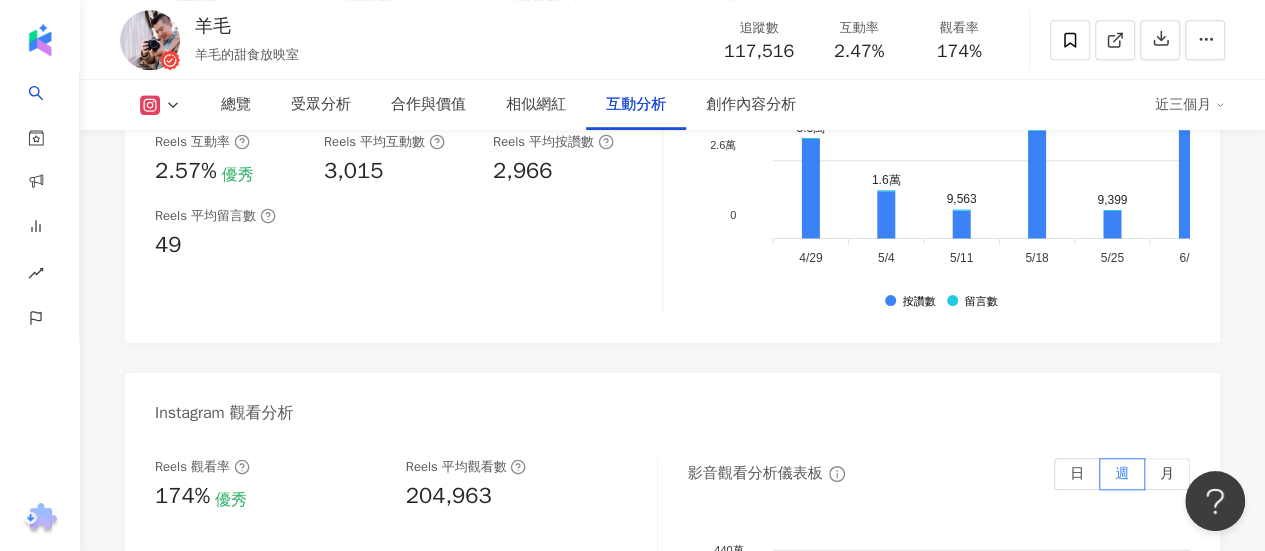 scroll, scrollTop: 4554, scrollLeft: 0, axis: vertical 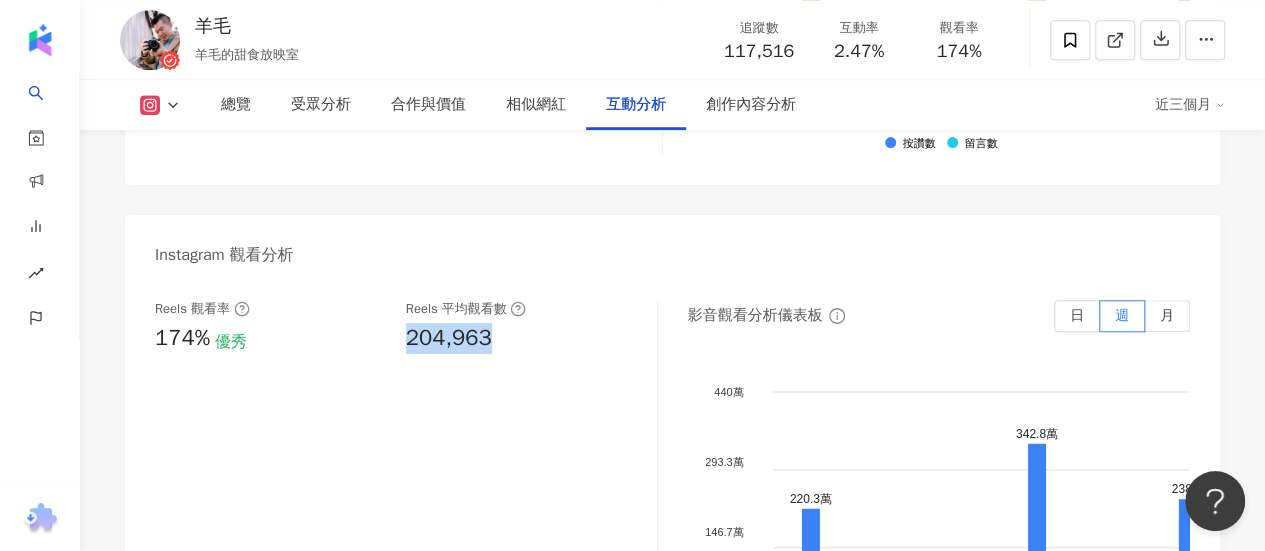 drag, startPoint x: 403, startPoint y: 295, endPoint x: 492, endPoint y: 301, distance: 89.20202 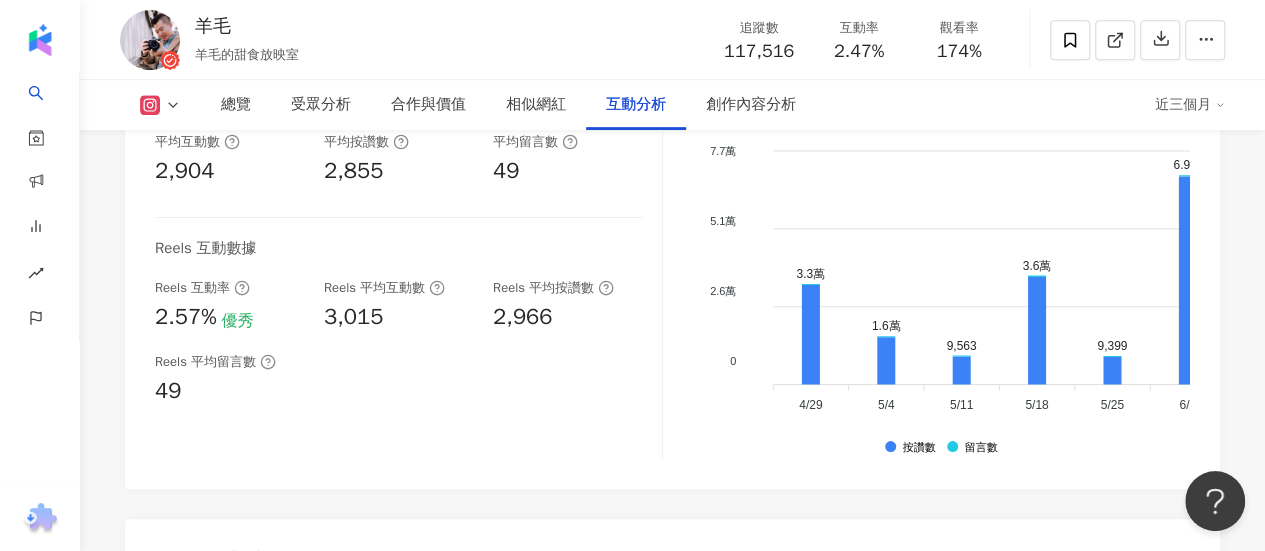 scroll, scrollTop: 4154, scrollLeft: 0, axis: vertical 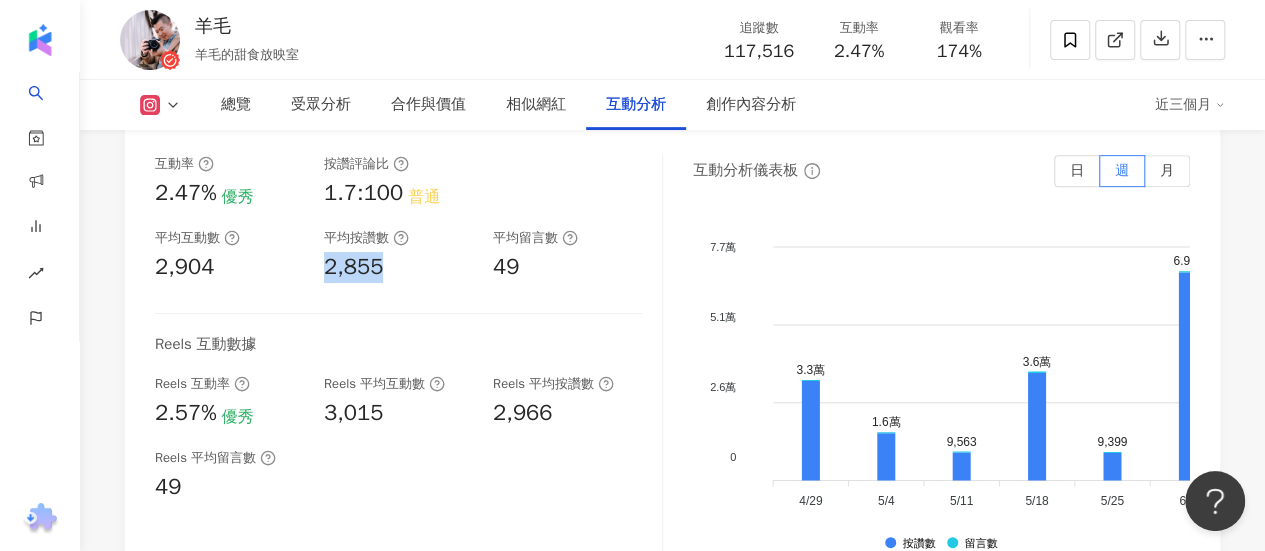 drag, startPoint x: 385, startPoint y: 232, endPoint x: 450, endPoint y: 281, distance: 81.400246 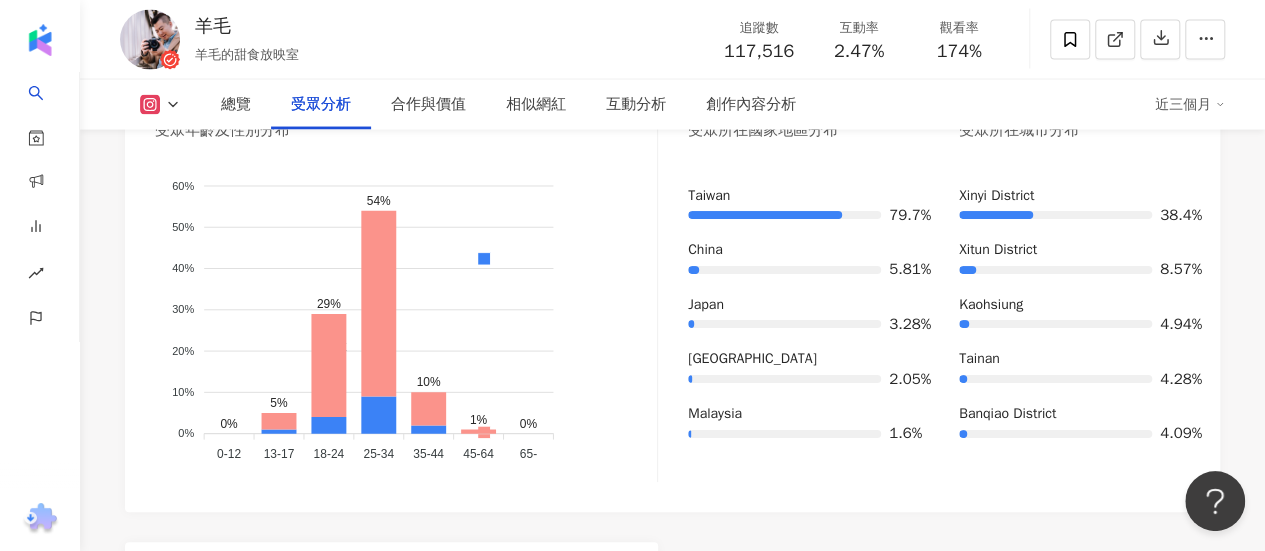 scroll, scrollTop: 2154, scrollLeft: 0, axis: vertical 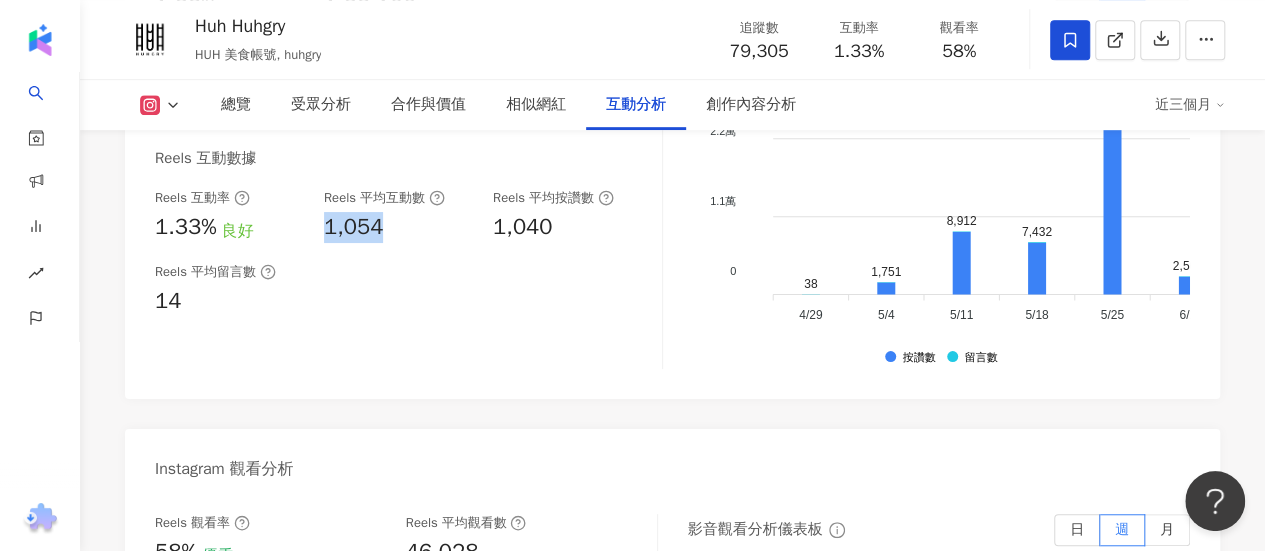 drag, startPoint x: 318, startPoint y: 189, endPoint x: 387, endPoint y: 202, distance: 70.21396 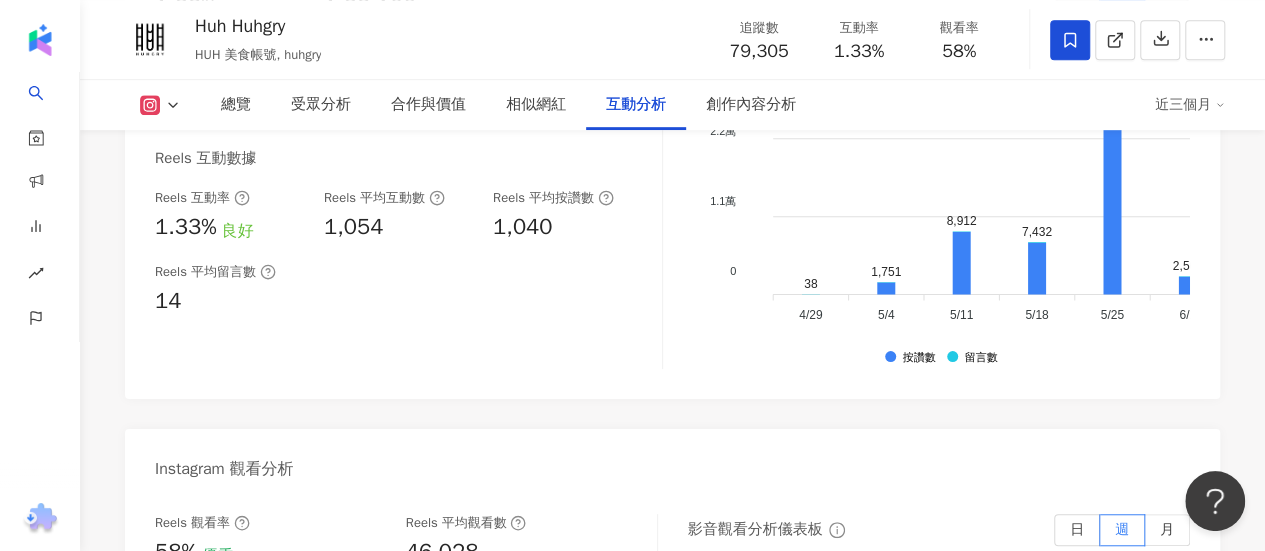 drag, startPoint x: 451, startPoint y: 327, endPoint x: 445, endPoint y: 406, distance: 79.22752 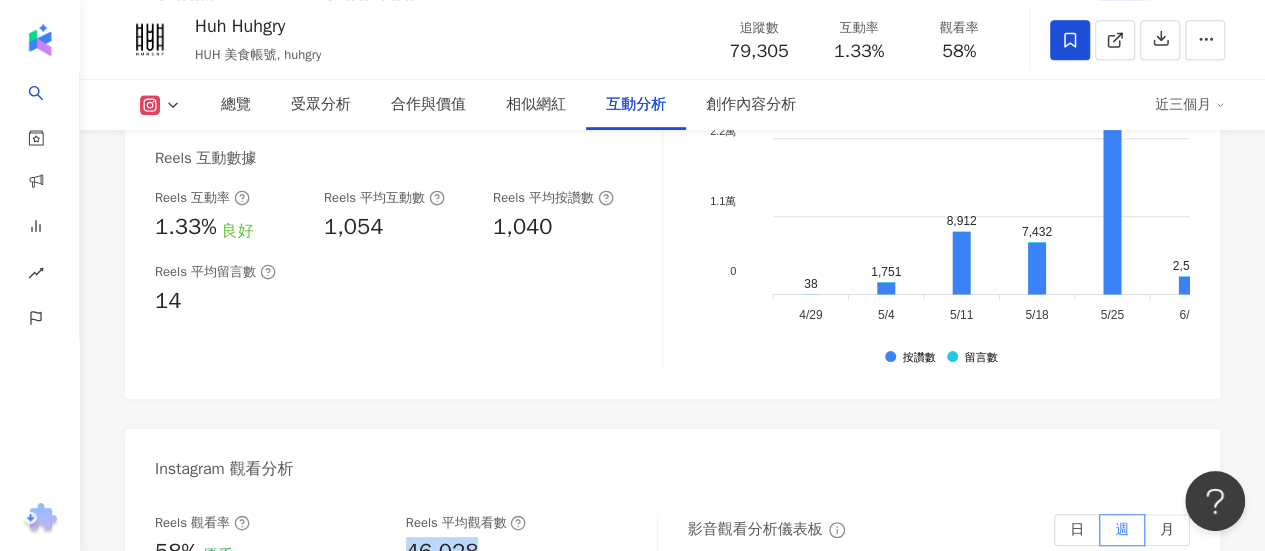 drag, startPoint x: 406, startPoint y: 516, endPoint x: 480, endPoint y: 525, distance: 74.54529 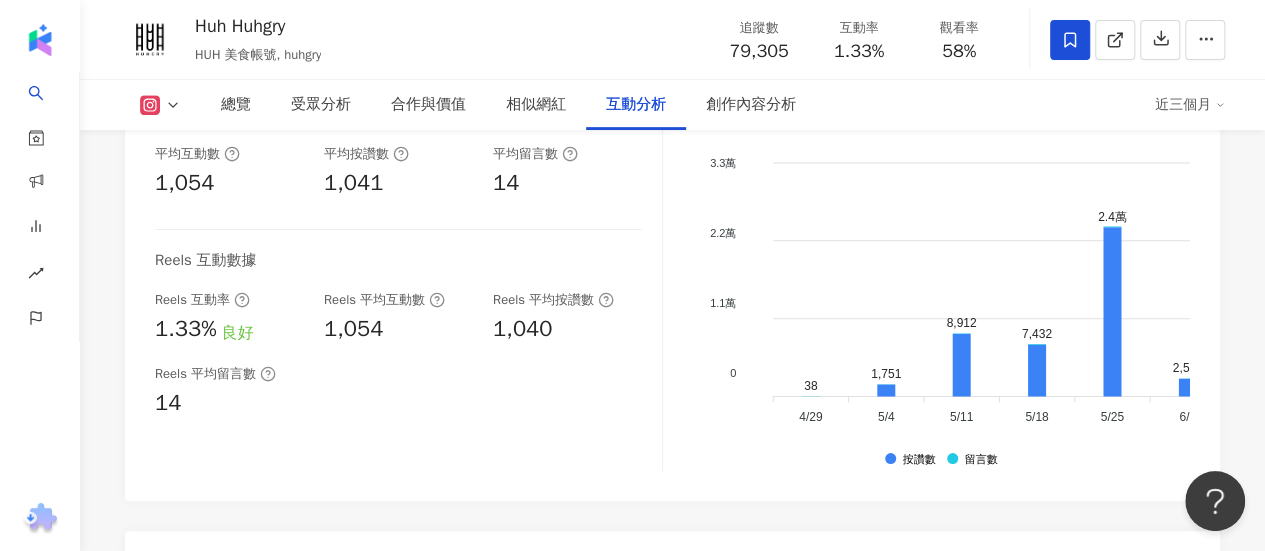 scroll, scrollTop: 4100, scrollLeft: 0, axis: vertical 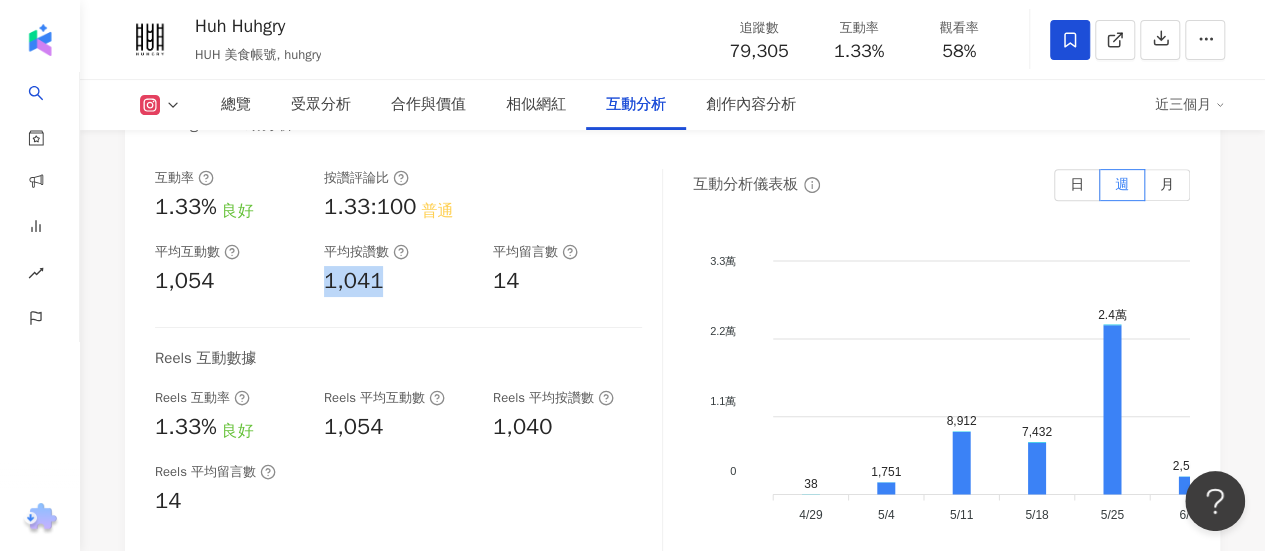 drag, startPoint x: 315, startPoint y: 241, endPoint x: 386, endPoint y: 245, distance: 71.11259 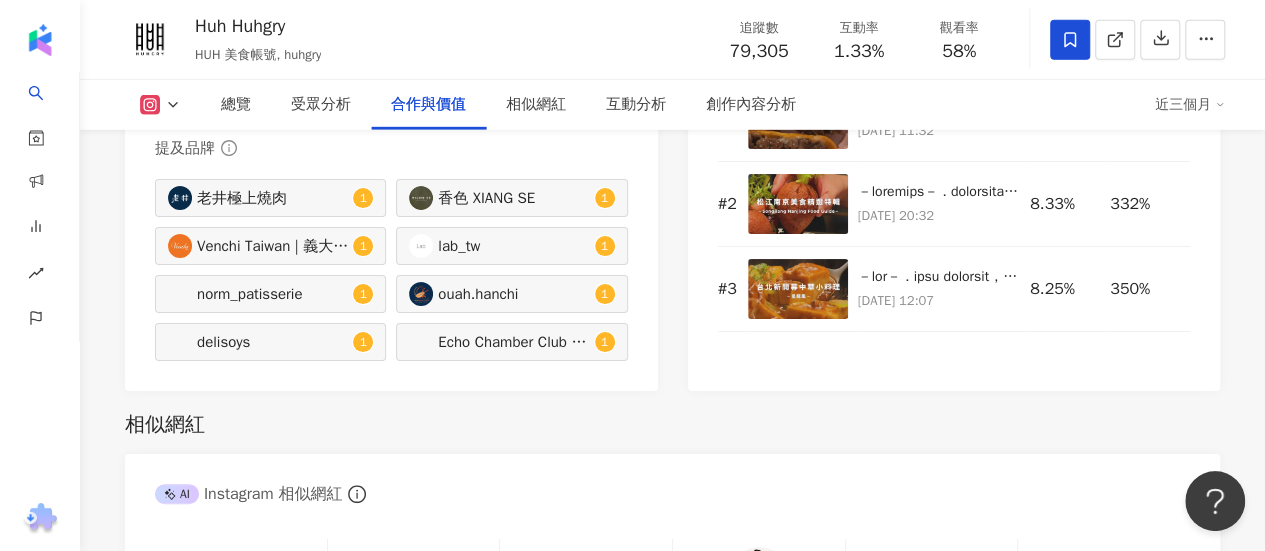 scroll, scrollTop: 2800, scrollLeft: 0, axis: vertical 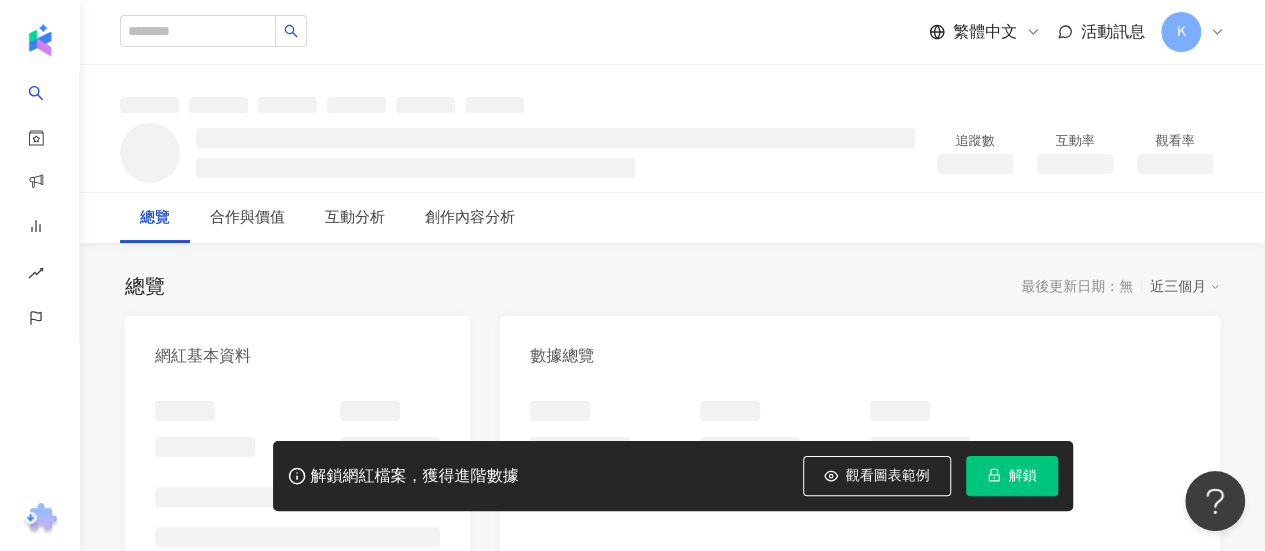 click on "解鎖" at bounding box center [1023, 476] 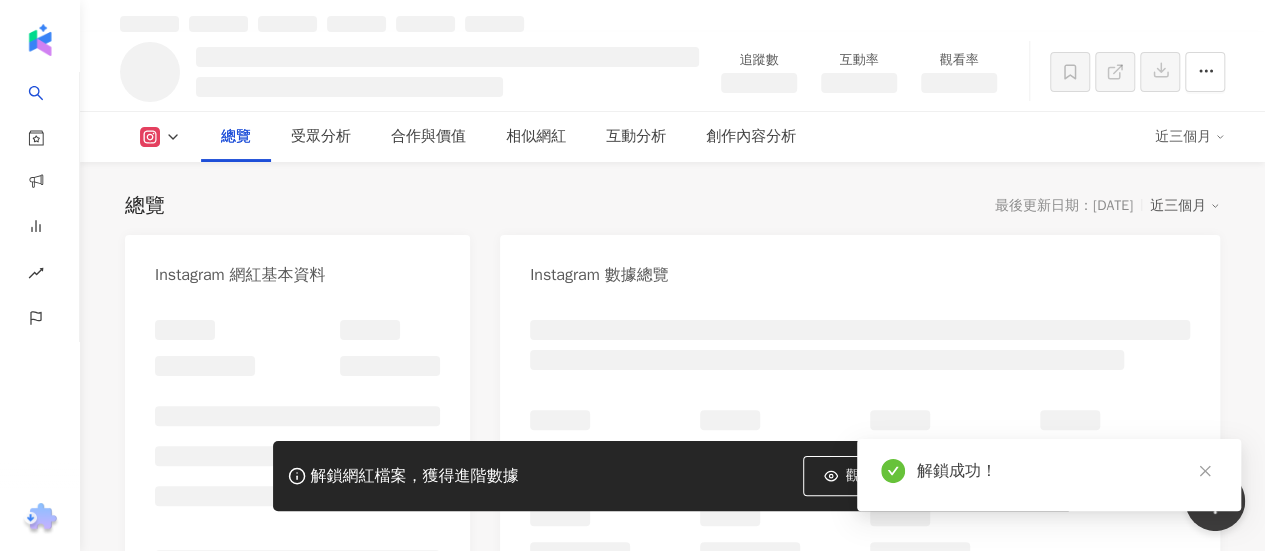 scroll, scrollTop: 100, scrollLeft: 0, axis: vertical 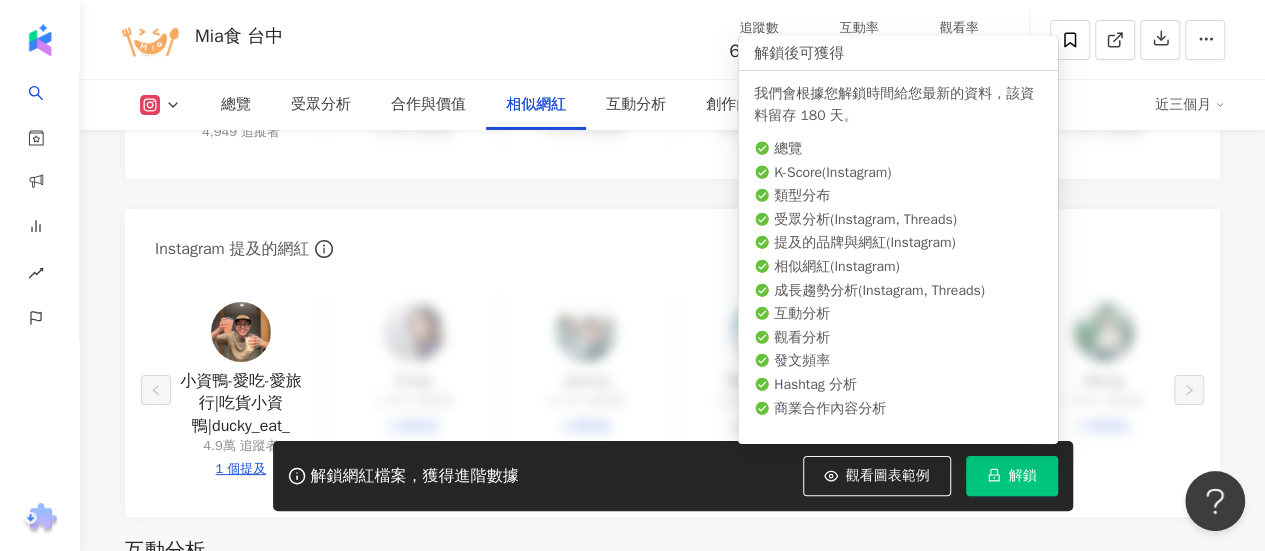 click on "解鎖" at bounding box center (1012, 476) 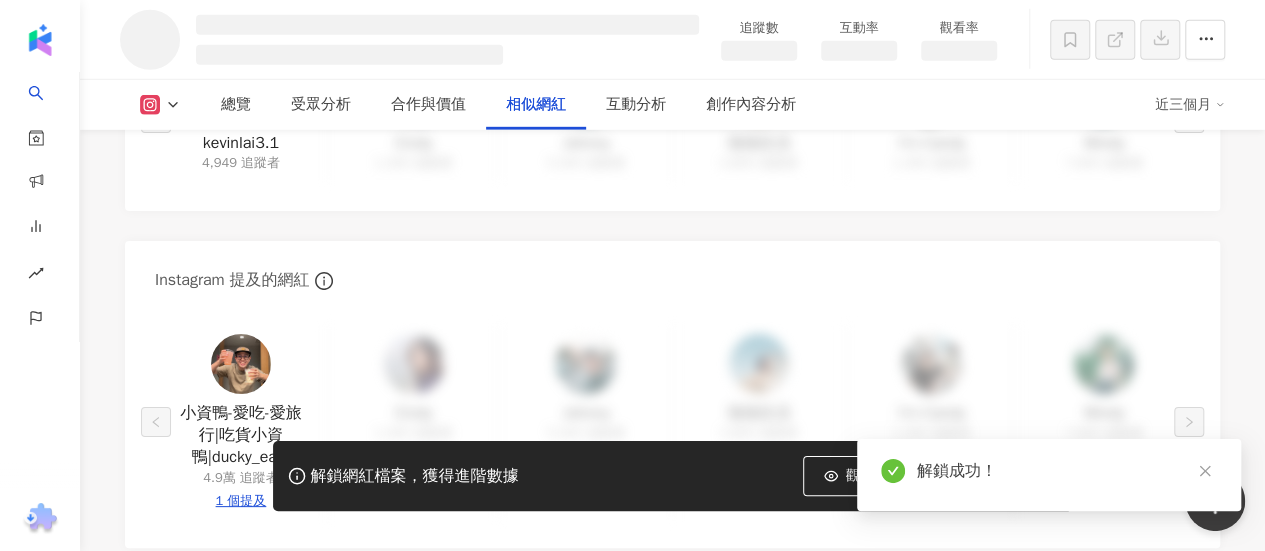 scroll, scrollTop: 2964, scrollLeft: 0, axis: vertical 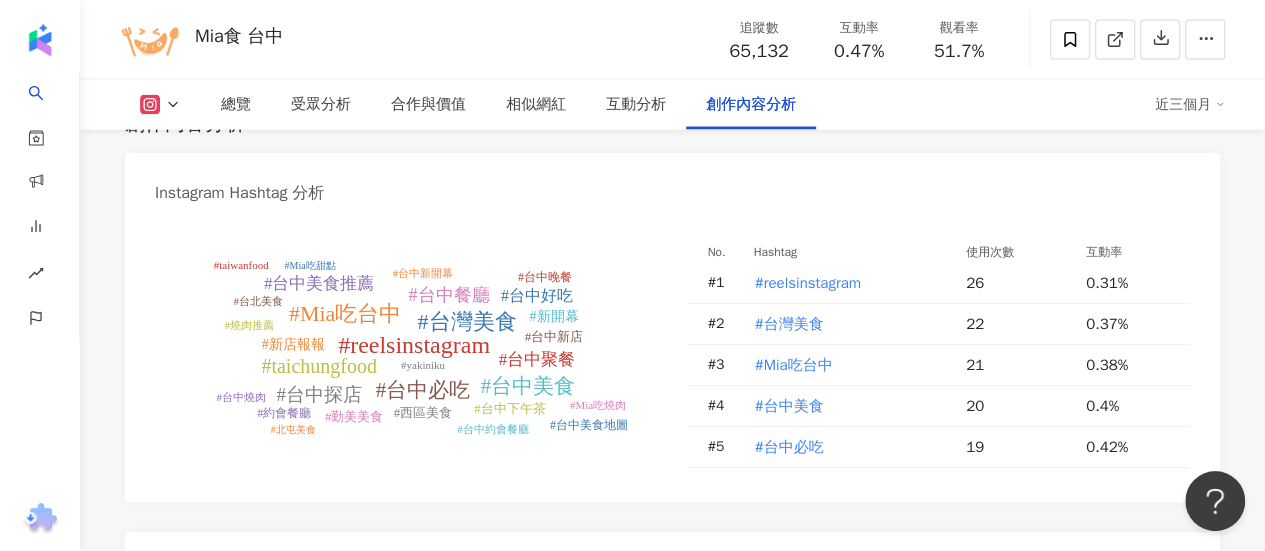 click on "#reelsinstagram #台灣美食 #Mia吃台中 #台中美食 #台中必吃 #taichungfood #台中探店 #台中餐廳 #台中美食推薦 #台中聚餐 #台中好吃 #新店報報 #新開幕 #台中新店 #台中下午茶 #西區美食 #勤美美食 #約會餐廳 #台中晚餐 #台中美食地圖 #台中新開幕 #台中約會餐廳 #台北美食 #燒肉推薦 #yakiniku #Mia吃燒肉 #台中燒肉 #taiwanfood #Mia吃甜點 #北屯美食" 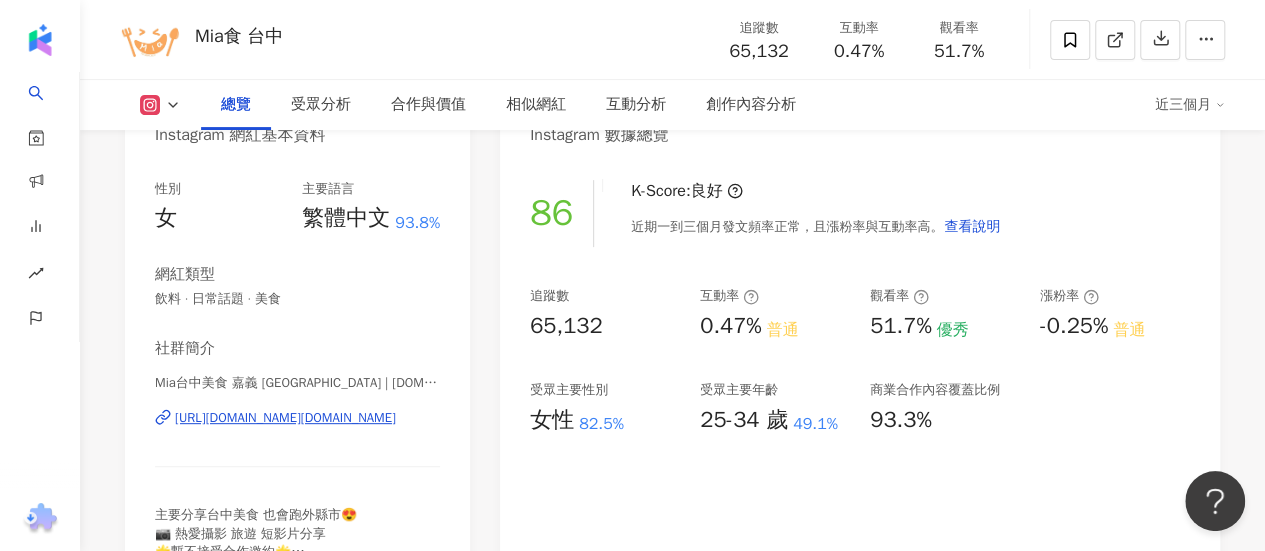 scroll, scrollTop: 0, scrollLeft: 0, axis: both 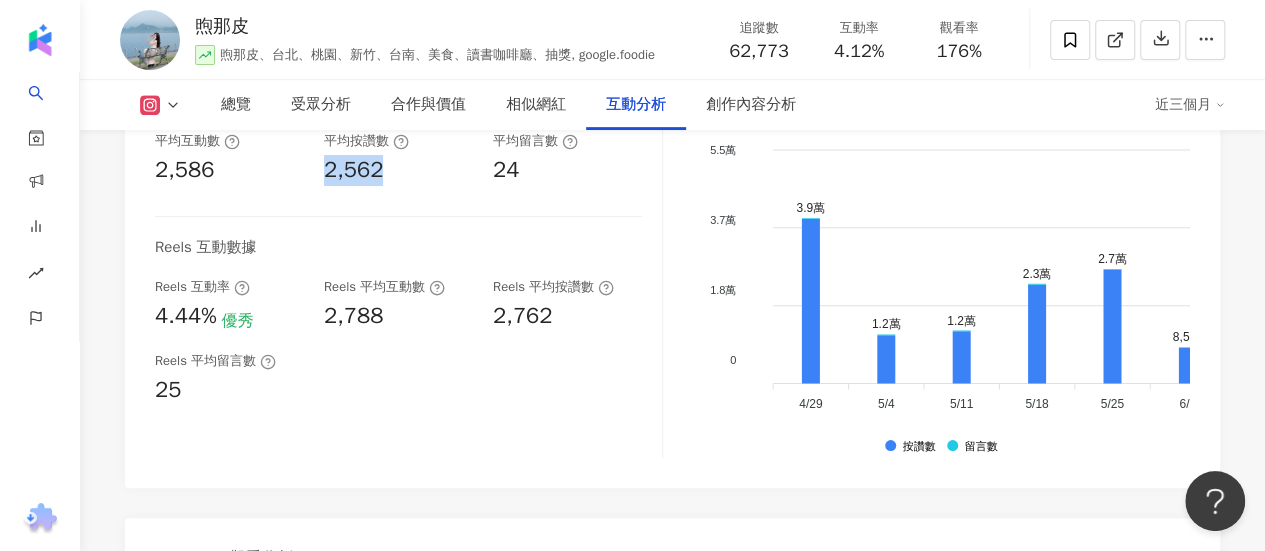 drag, startPoint x: 320, startPoint y: 196, endPoint x: 394, endPoint y: 195, distance: 74.00676 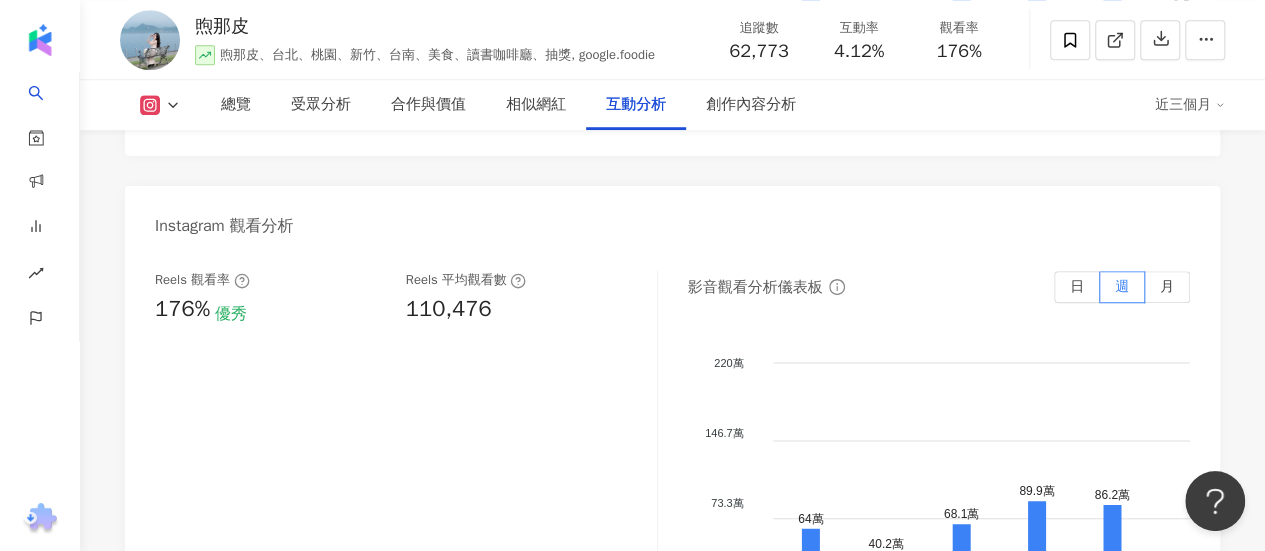 scroll, scrollTop: 4600, scrollLeft: 0, axis: vertical 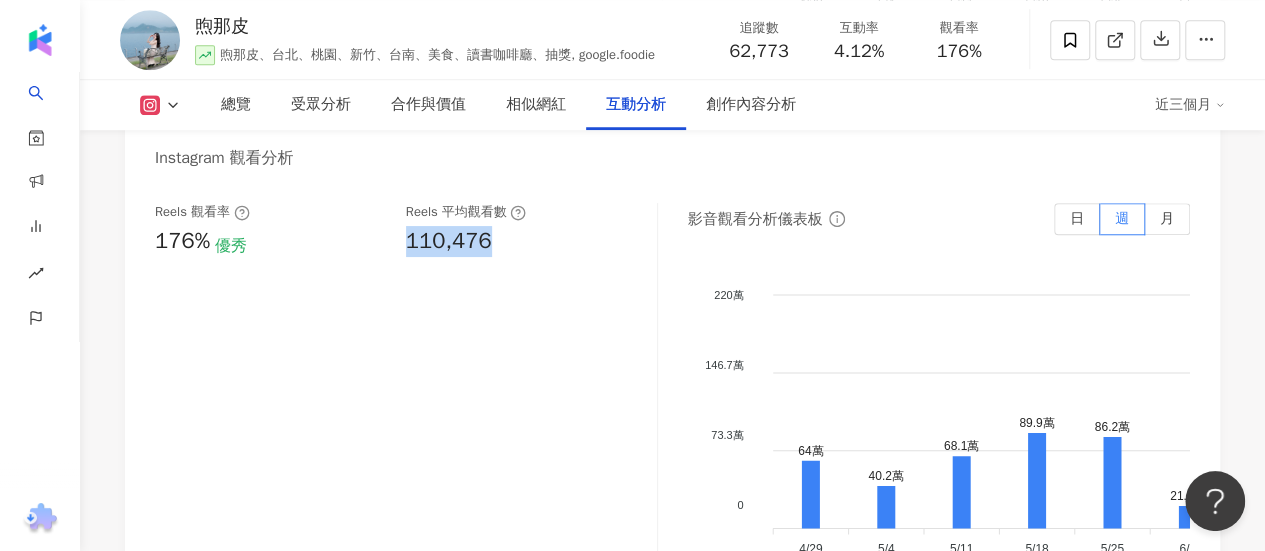 drag, startPoint x: 403, startPoint y: 270, endPoint x: 498, endPoint y: 265, distance: 95.131485 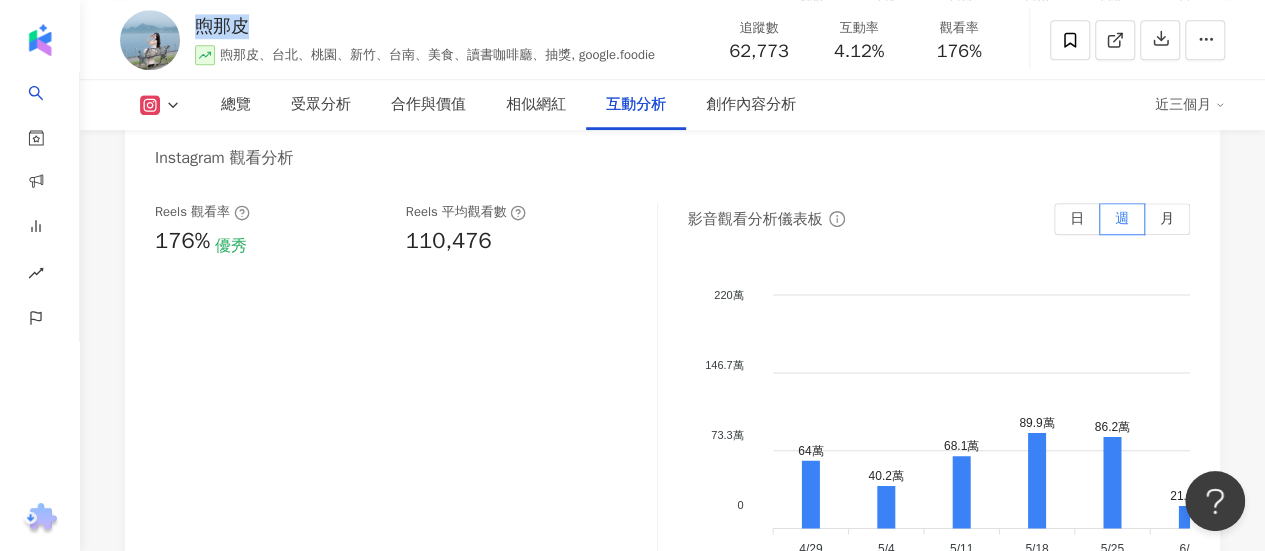 drag, startPoint x: 264, startPoint y: 19, endPoint x: 197, endPoint y: 26, distance: 67.36468 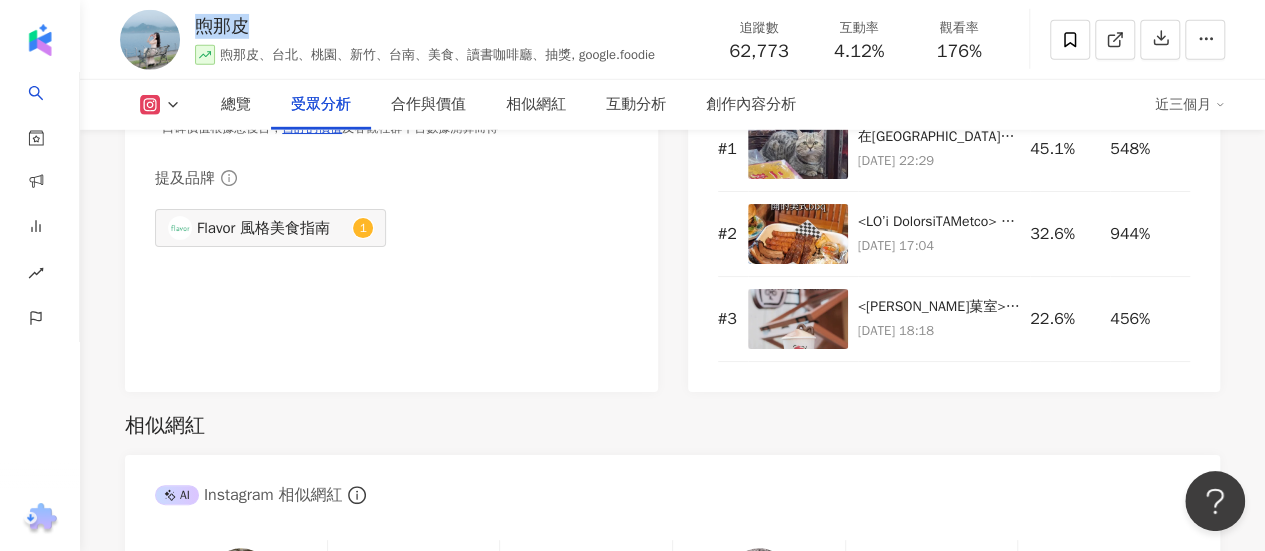 scroll, scrollTop: 2600, scrollLeft: 0, axis: vertical 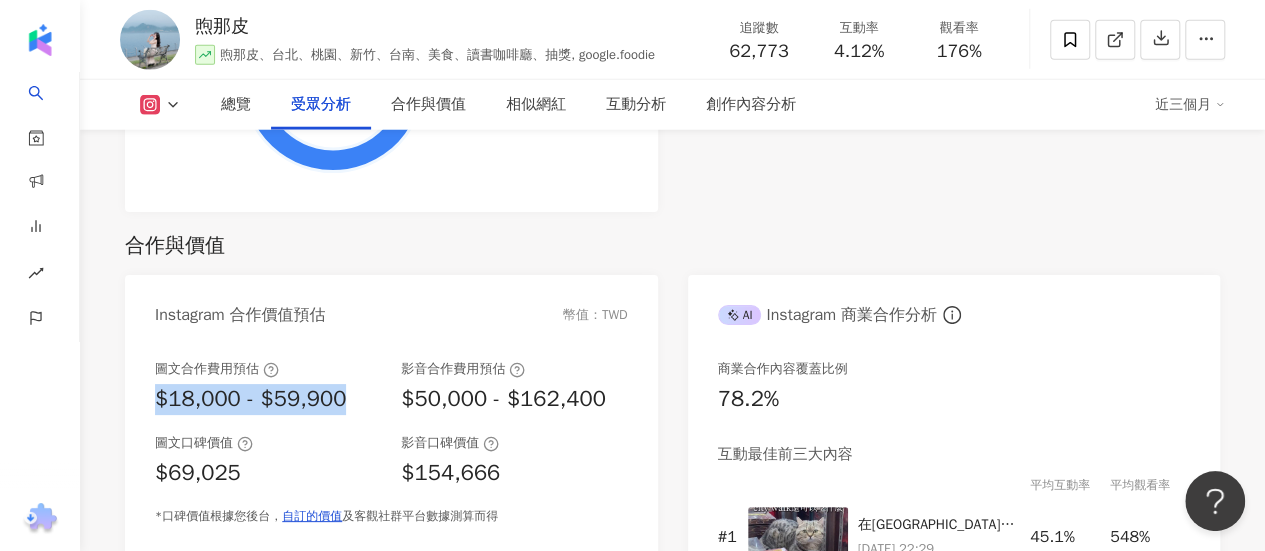 drag, startPoint x: 131, startPoint y: 405, endPoint x: 364, endPoint y: 407, distance: 233.00859 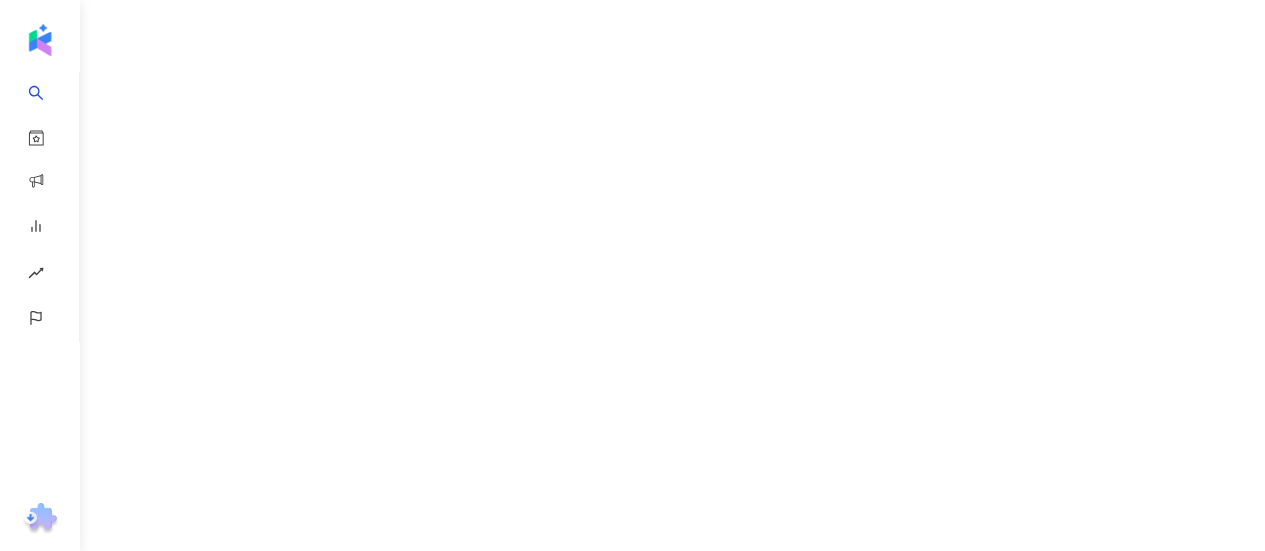 scroll, scrollTop: 0, scrollLeft: 0, axis: both 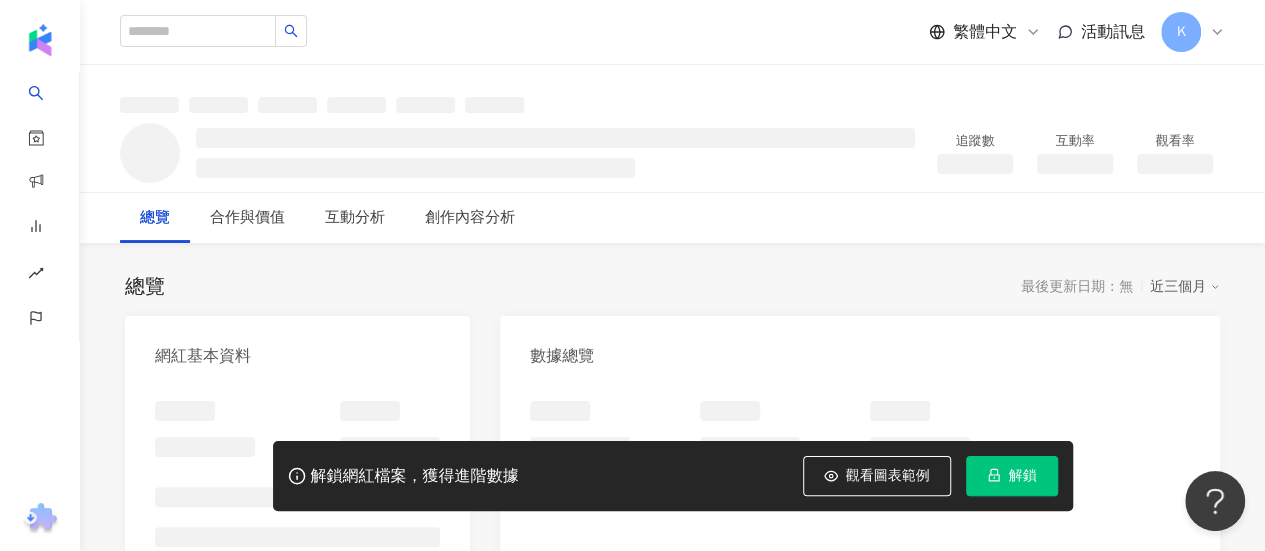 click on "解鎖" at bounding box center [1012, 476] 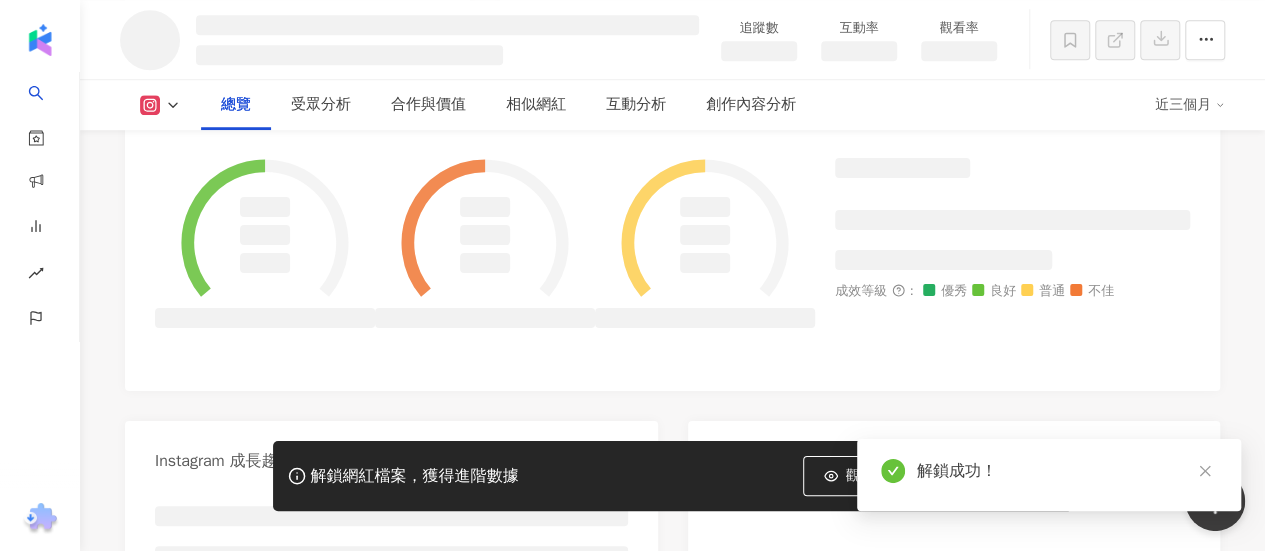 scroll, scrollTop: 872, scrollLeft: 0, axis: vertical 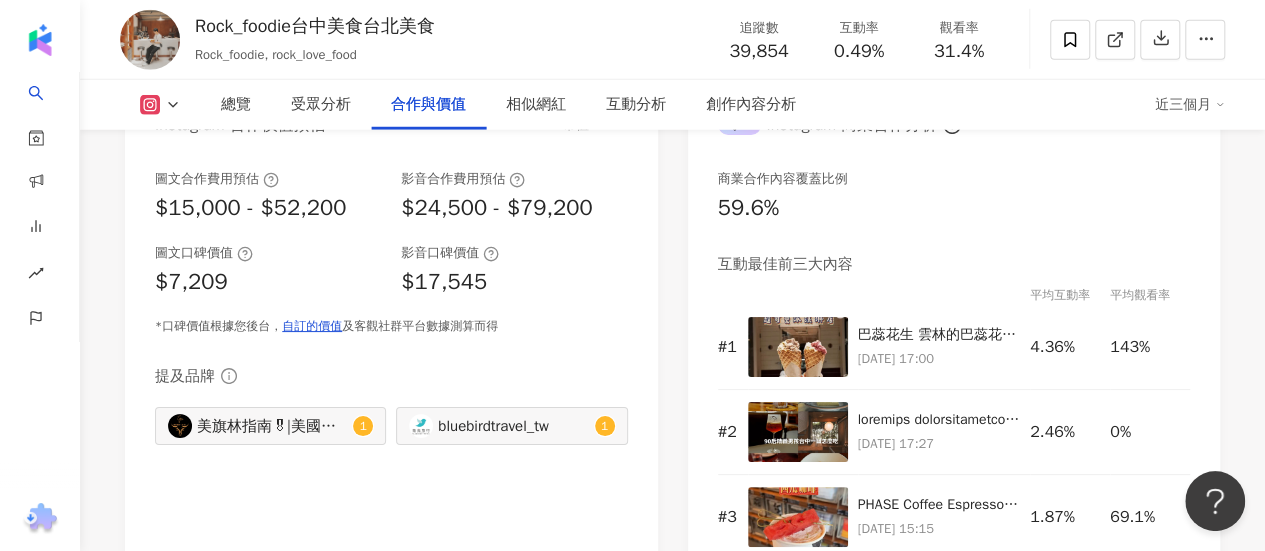 click on "Instagram 合作價值預估 幣值：TWD 圖文合作費用預估   $15,000 - $52,200 影音合作費用預估   $24,500 - $79,200 圖文口碑價值   $7,209 影音口碑價值   $17,545 *口碑價值根據您後台， 自訂的價值 及客觀社群平台數據測算而得 提及品牌 美旗林指南🎖|美國牛肉 原味享受 1 bluebirdtravel_tw 1 AI Instagram 商業合作分析 商業合作內容覆蓋比例   59.6% 互動最佳前三大內容 平均互動率 平均觀看率 # 1 [DATE] 17:00 4.36% 143% # 2 [DATE] 17:27 2.46% 0% # 3
PHASE Coffee Espresso 西區模範店
台中人氣咖啡廳進駐模範商圈了
這家是外帶店
蠻多款特調的也有美式跟拿鐵
這次點了兩杯特調咖啡都蠻好喝的
甜點有多種口味的費南雪
鹹甜都好吃！
還買三送一建議一次可以買三個！
有來模範商圈的可以來外帶
[STREET_ADDRESS]
11:00-19:00
#台中咖啡廳 #台中美食 #模範商圈 #rock吃台中 #rock喝咖啡 #新開幕 #試營運" at bounding box center [672, 337] 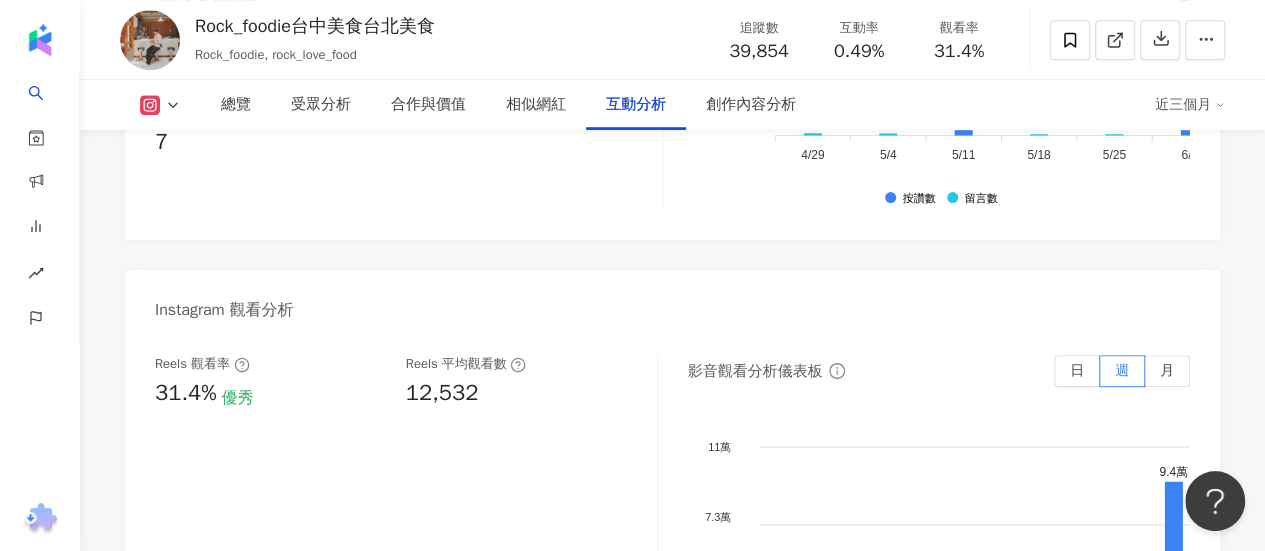 scroll, scrollTop: 4468, scrollLeft: 0, axis: vertical 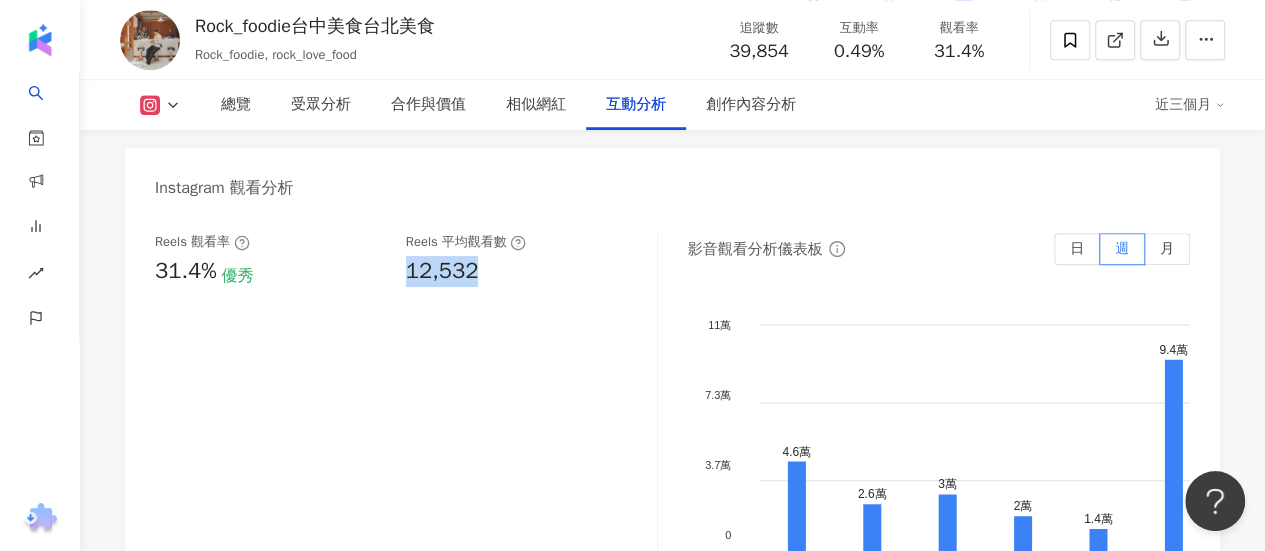 drag, startPoint x: 398, startPoint y: 297, endPoint x: 483, endPoint y: 291, distance: 85.2115 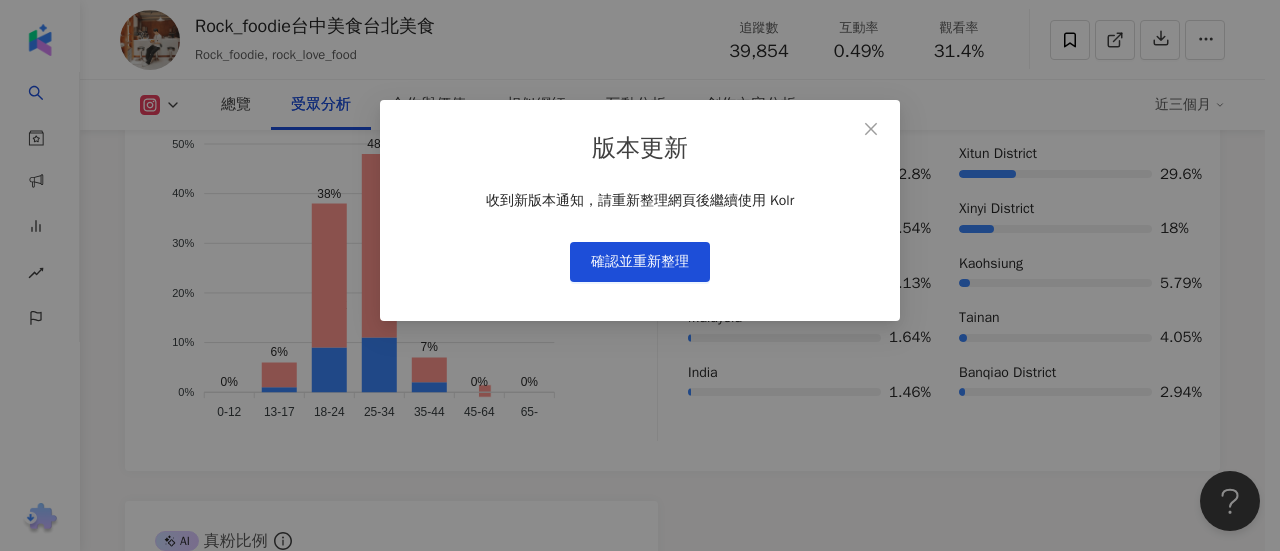 scroll, scrollTop: 1968, scrollLeft: 0, axis: vertical 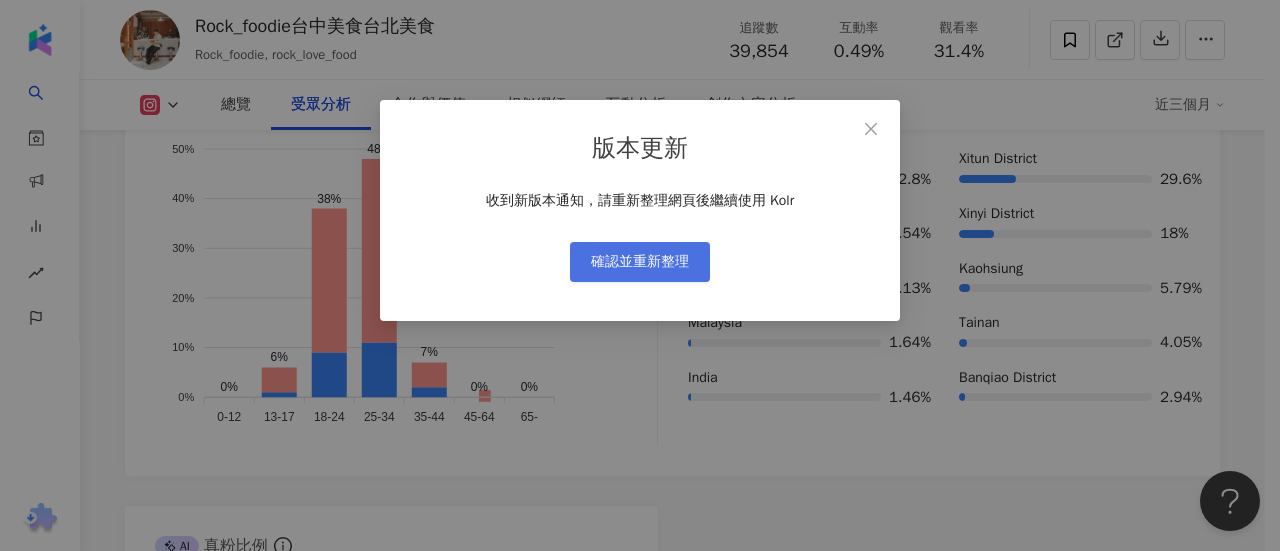 click on "確認並重新整理" at bounding box center (640, 262) 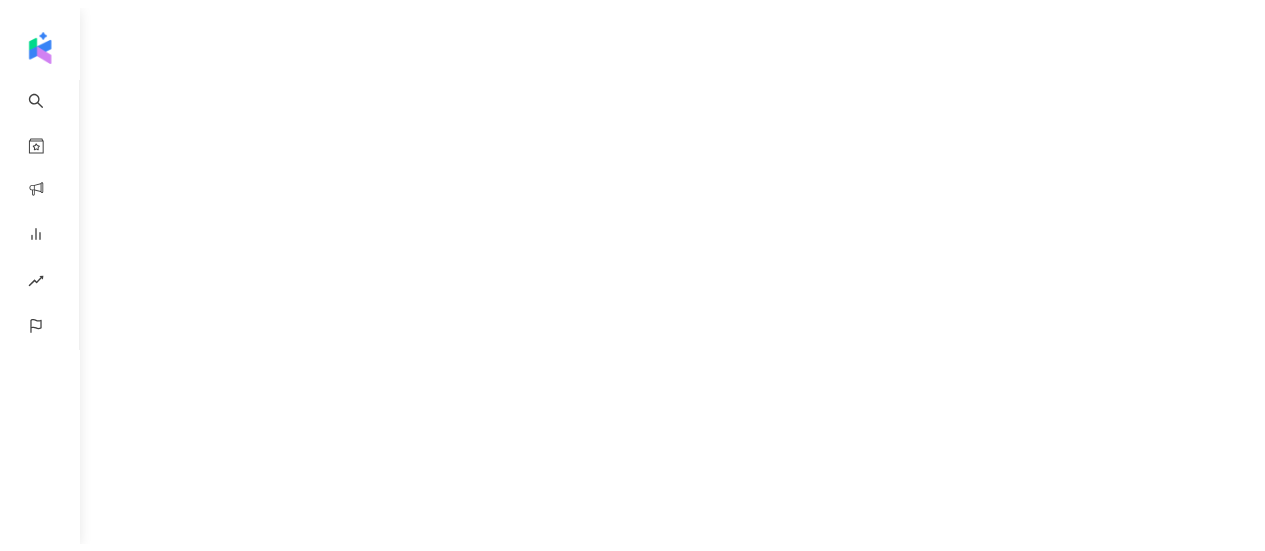 scroll, scrollTop: 0, scrollLeft: 0, axis: both 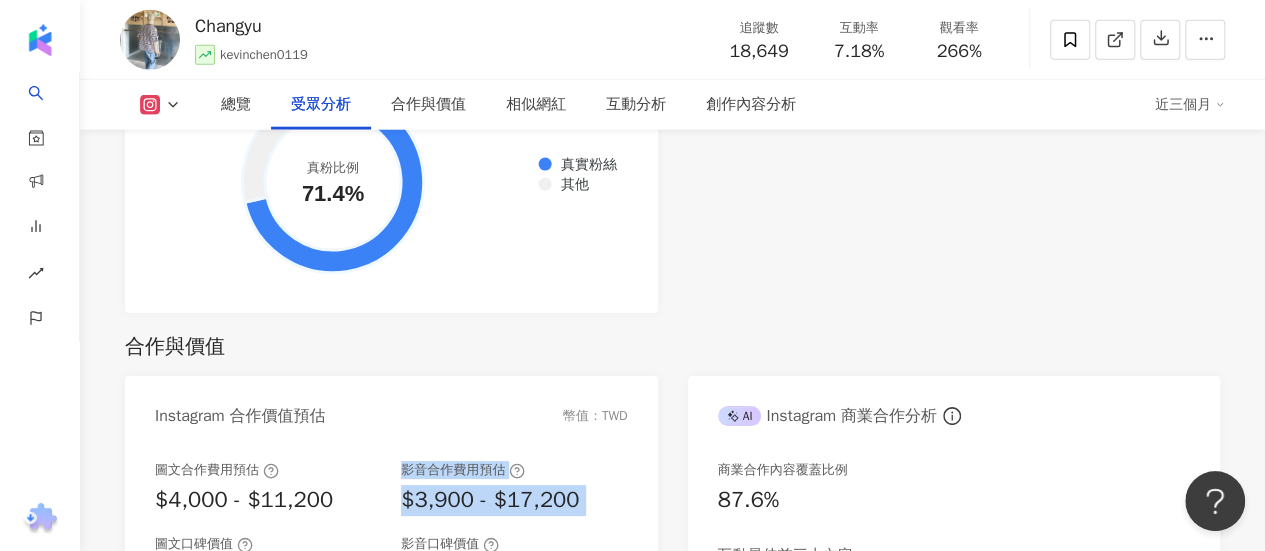 drag, startPoint x: 342, startPoint y: 515, endPoint x: 101, endPoint y: 540, distance: 242.29321 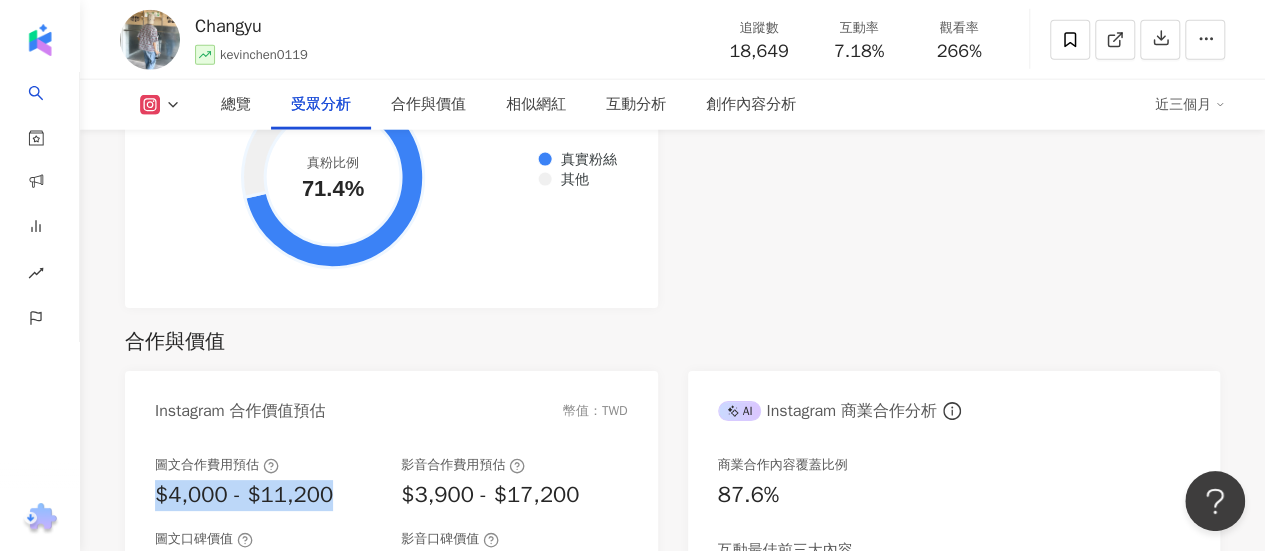 drag, startPoint x: 128, startPoint y: 493, endPoint x: 325, endPoint y: 491, distance: 197.01015 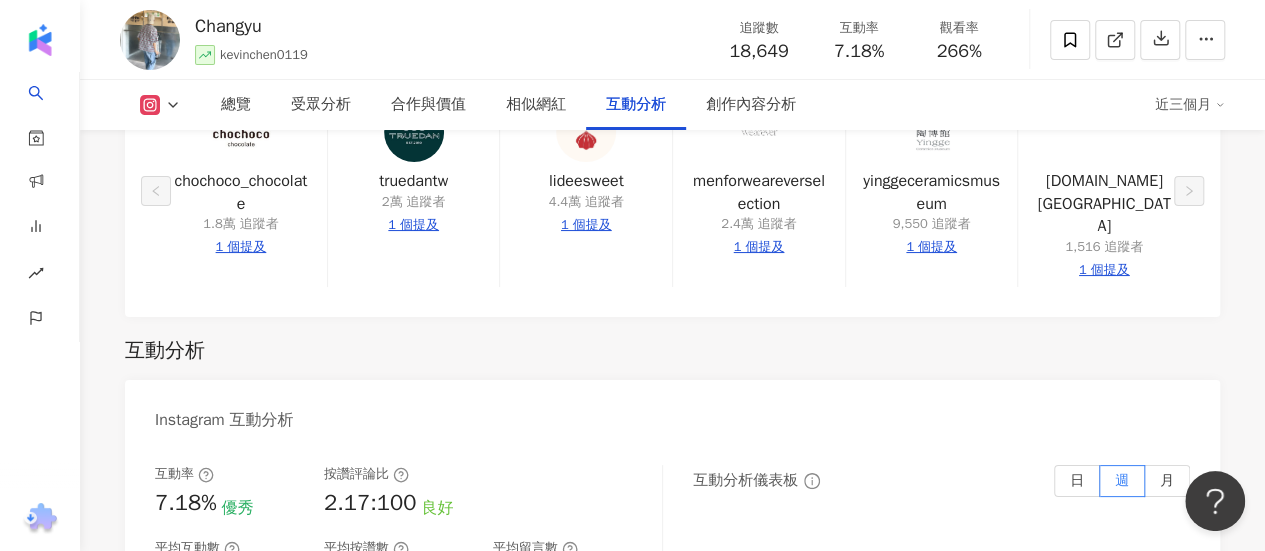 scroll, scrollTop: 4104, scrollLeft: 0, axis: vertical 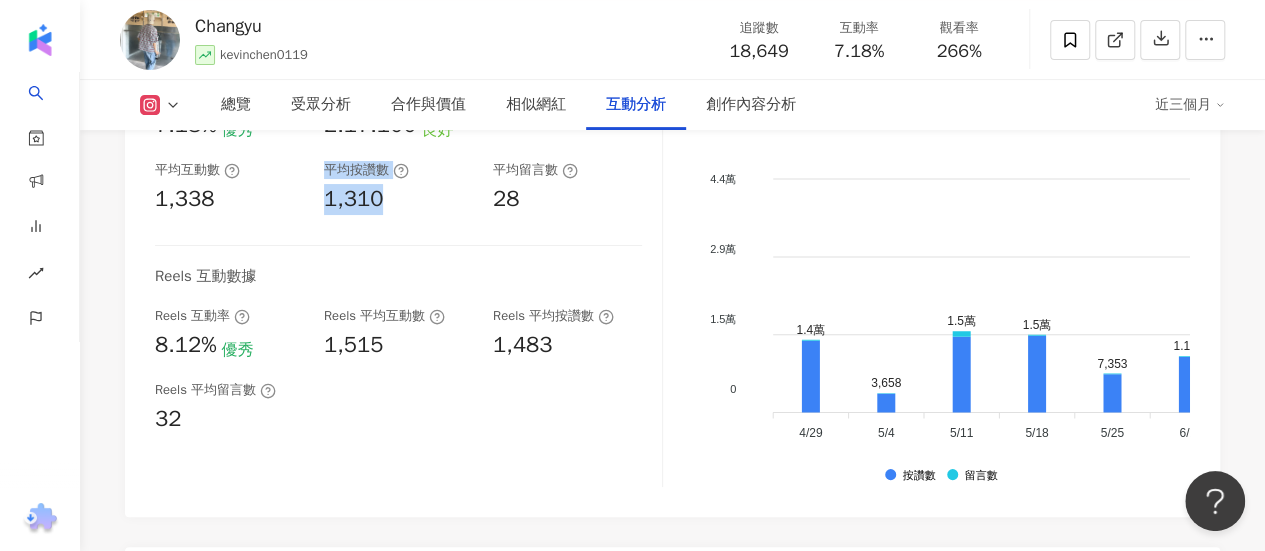 drag, startPoint x: 313, startPoint y: 175, endPoint x: 382, endPoint y: 178, distance: 69.065186 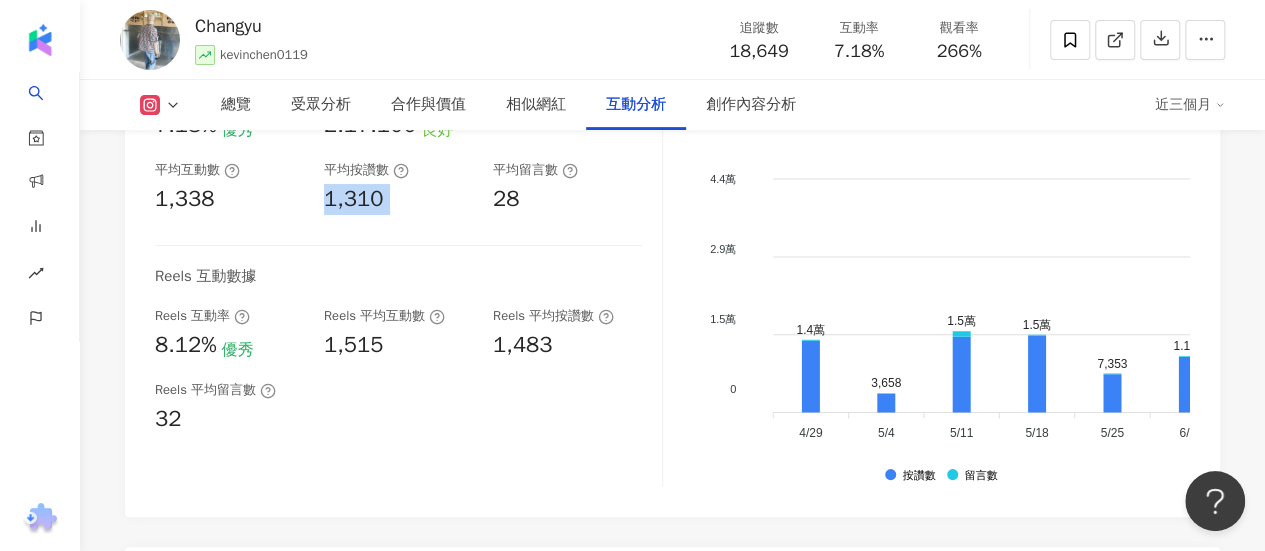 drag, startPoint x: 387, startPoint y: 185, endPoint x: 318, endPoint y: 197, distance: 70.035706 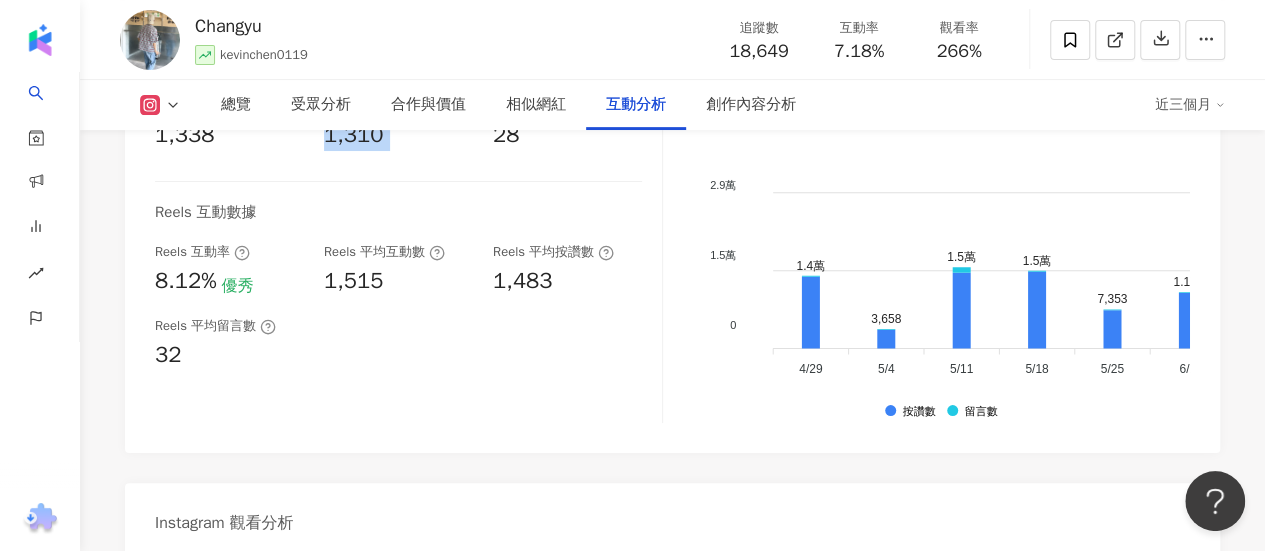 scroll, scrollTop: 4504, scrollLeft: 0, axis: vertical 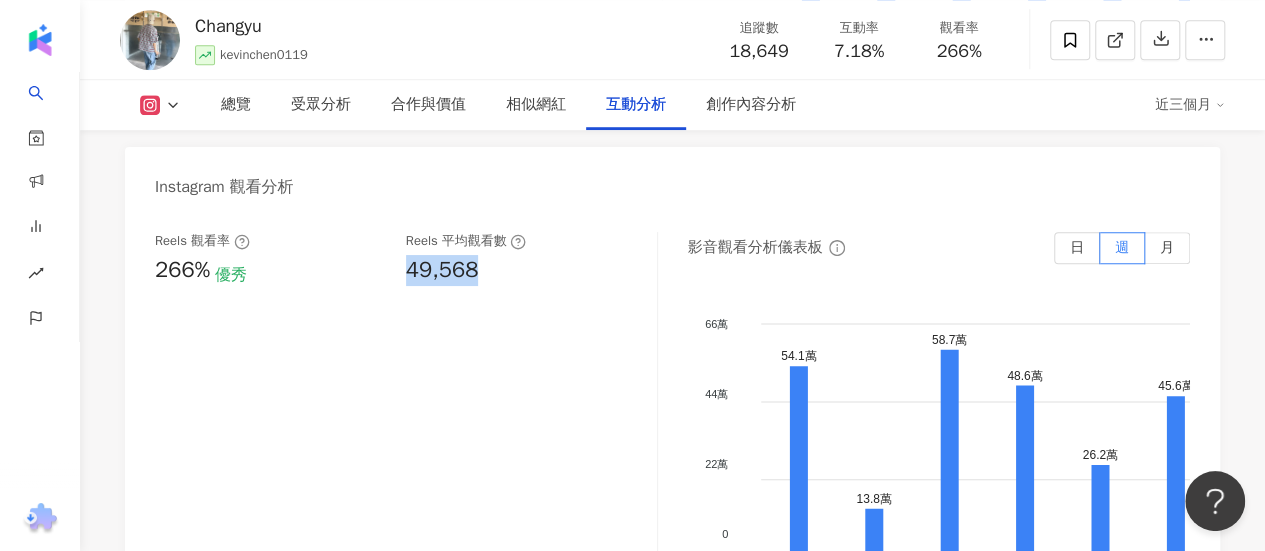 drag, startPoint x: 397, startPoint y: 251, endPoint x: 478, endPoint y: 239, distance: 81.88406 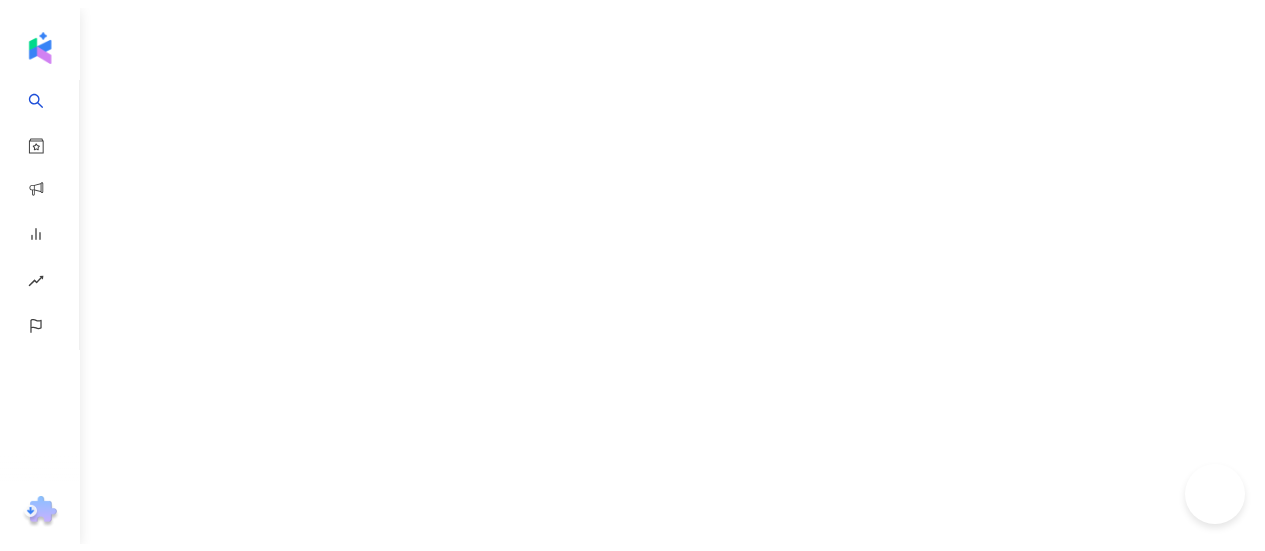 scroll, scrollTop: 0, scrollLeft: 0, axis: both 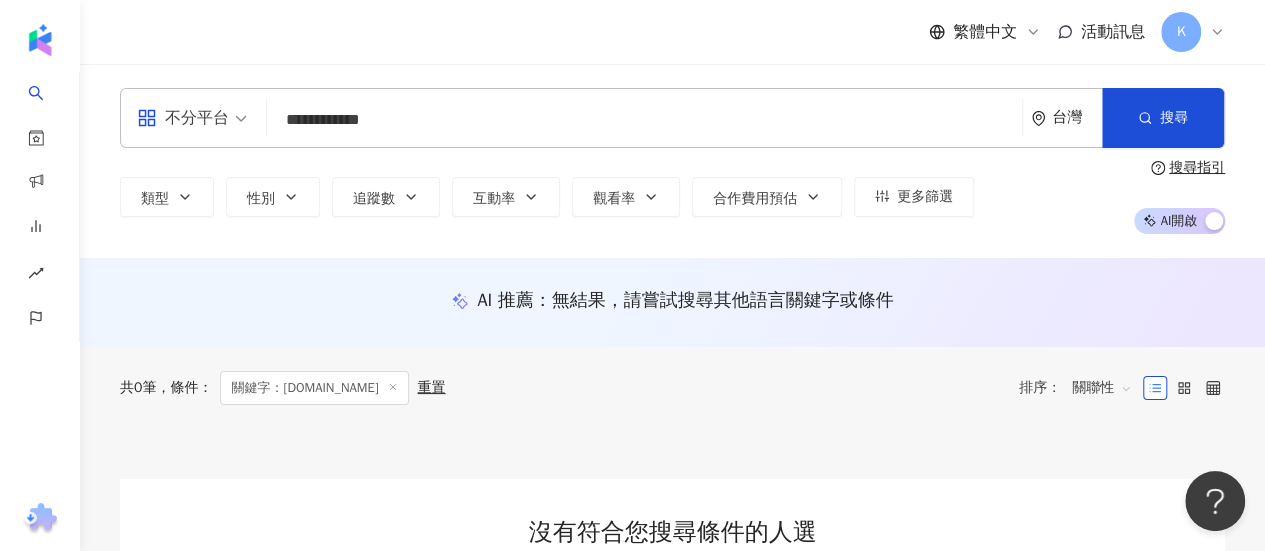 click on "**********" at bounding box center (644, 120) 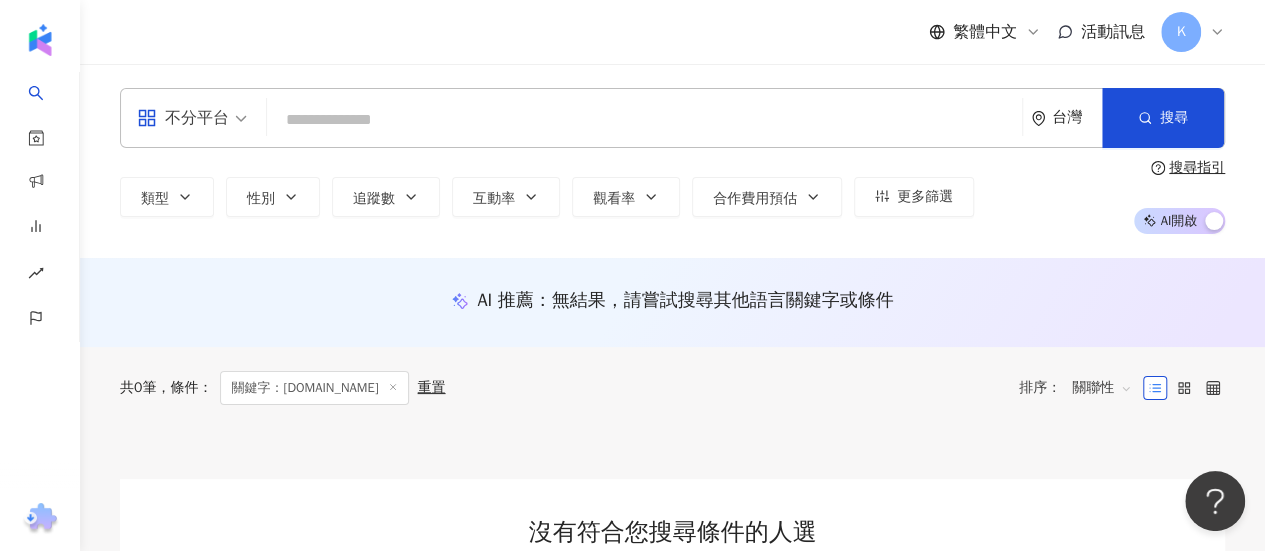 type on "**********" 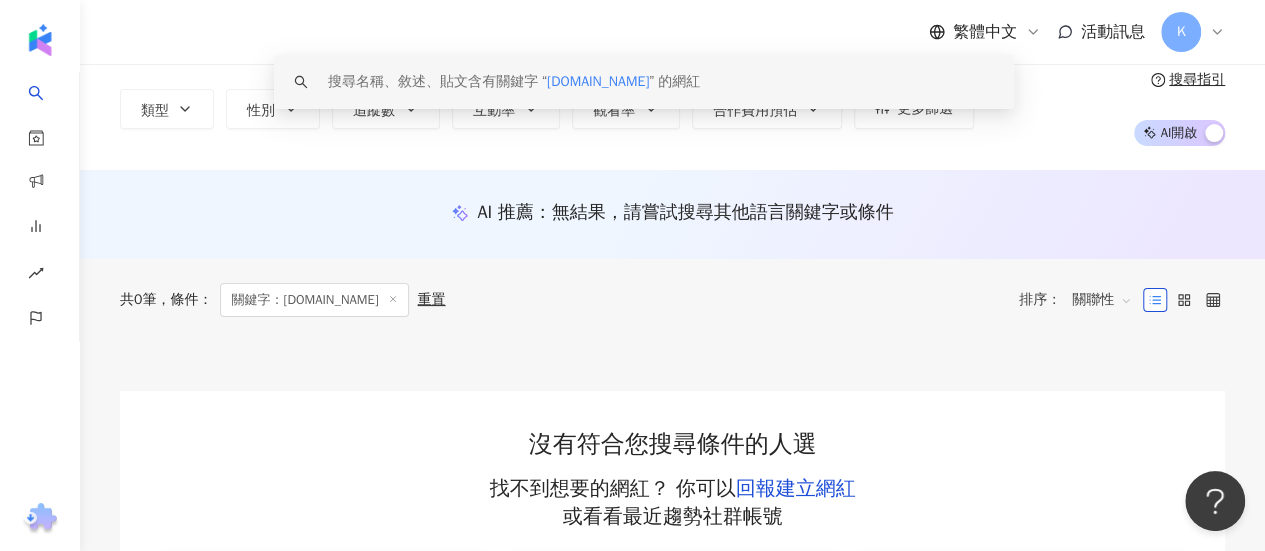 scroll, scrollTop: 200, scrollLeft: 0, axis: vertical 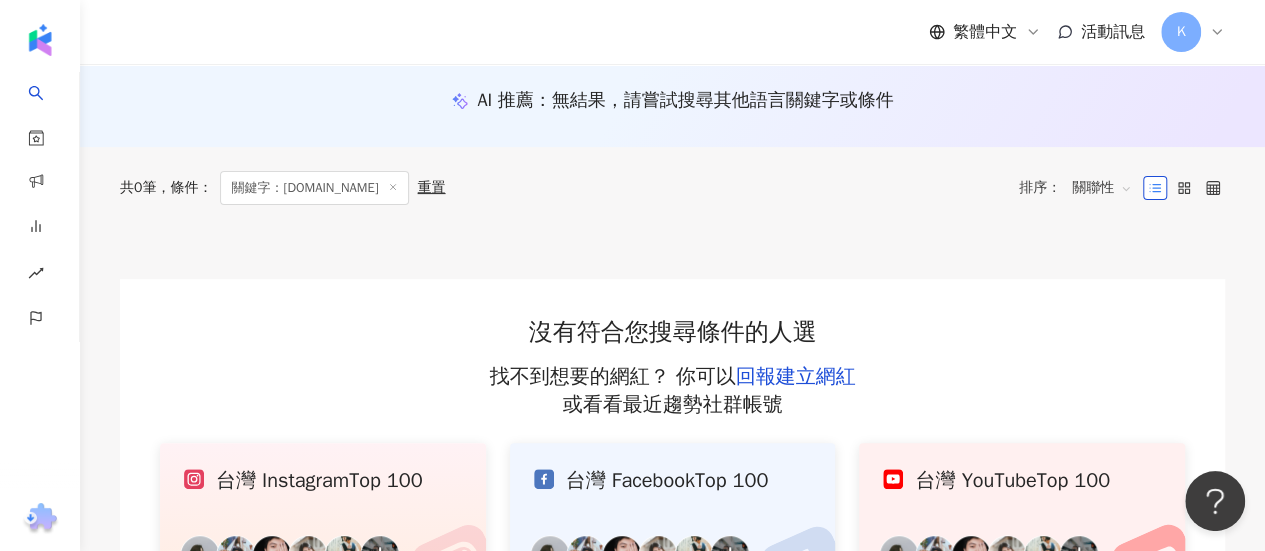 click 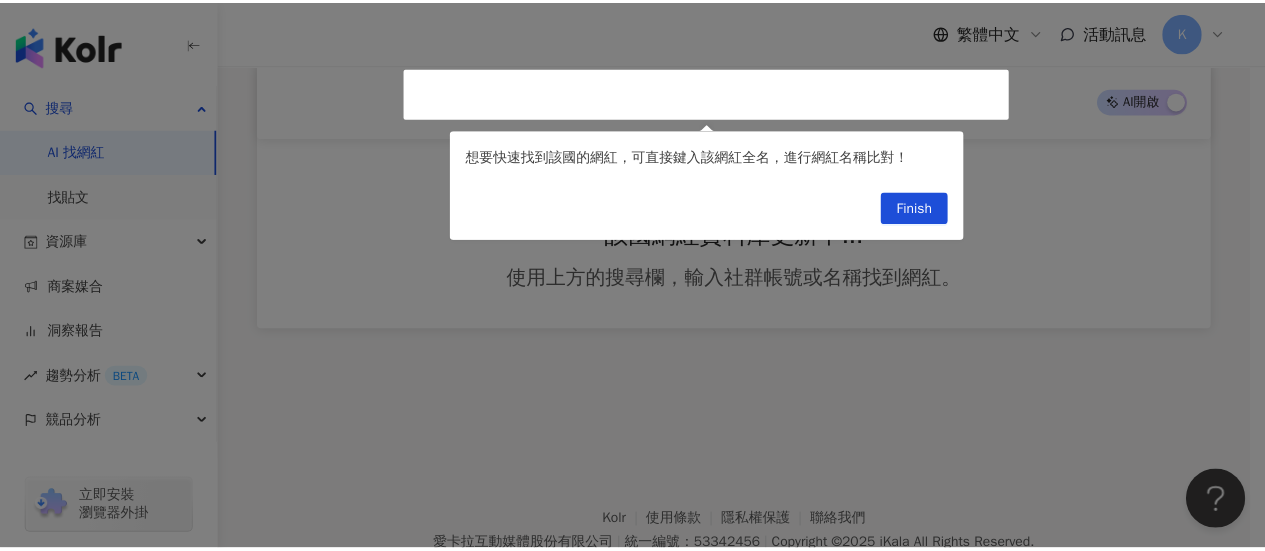 scroll, scrollTop: 0, scrollLeft: 0, axis: both 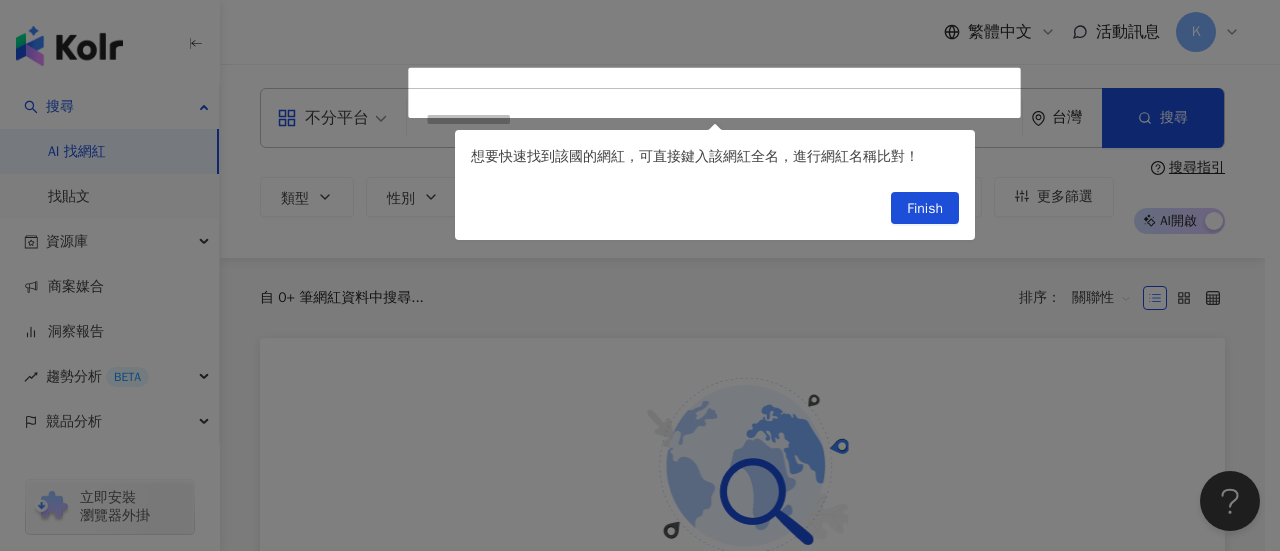 click at bounding box center [640, 275] 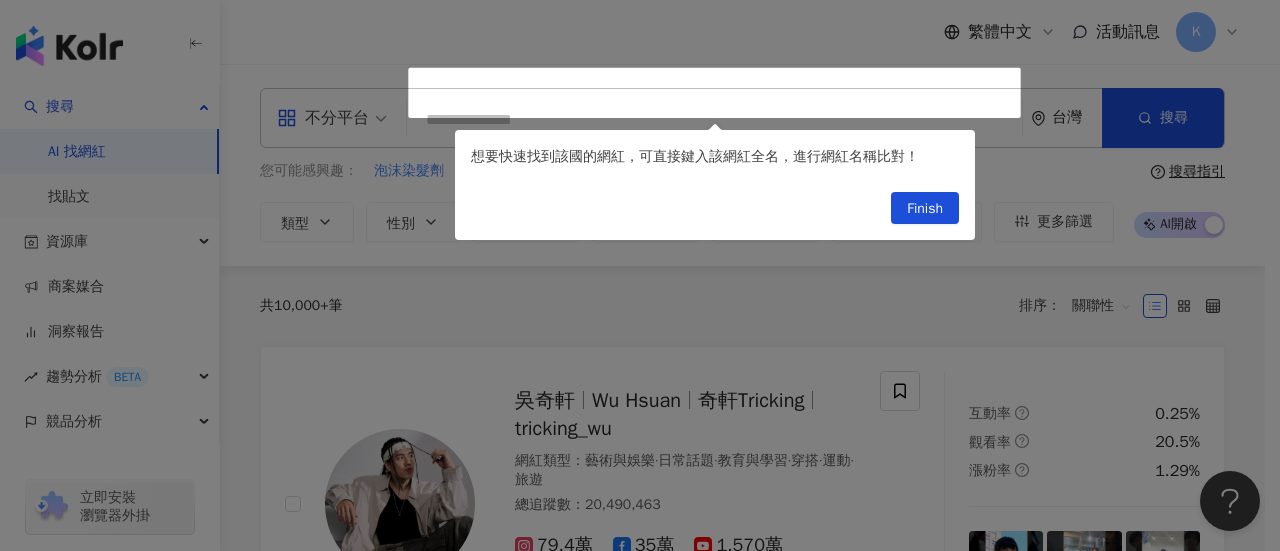 click at bounding box center (640, 275) 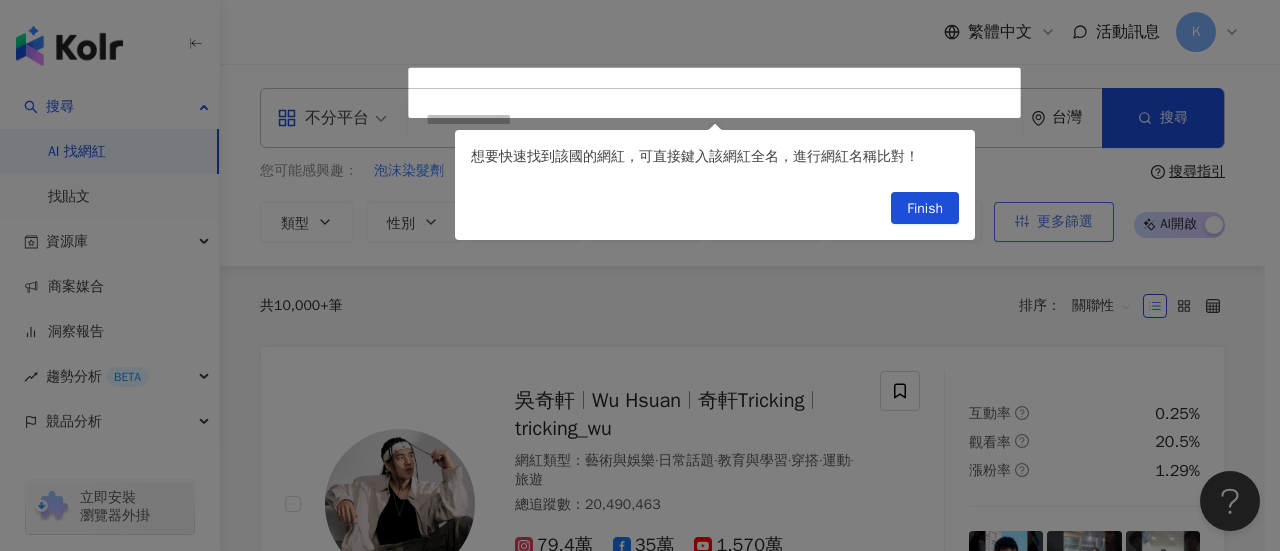 click on "Finish" at bounding box center (925, 209) 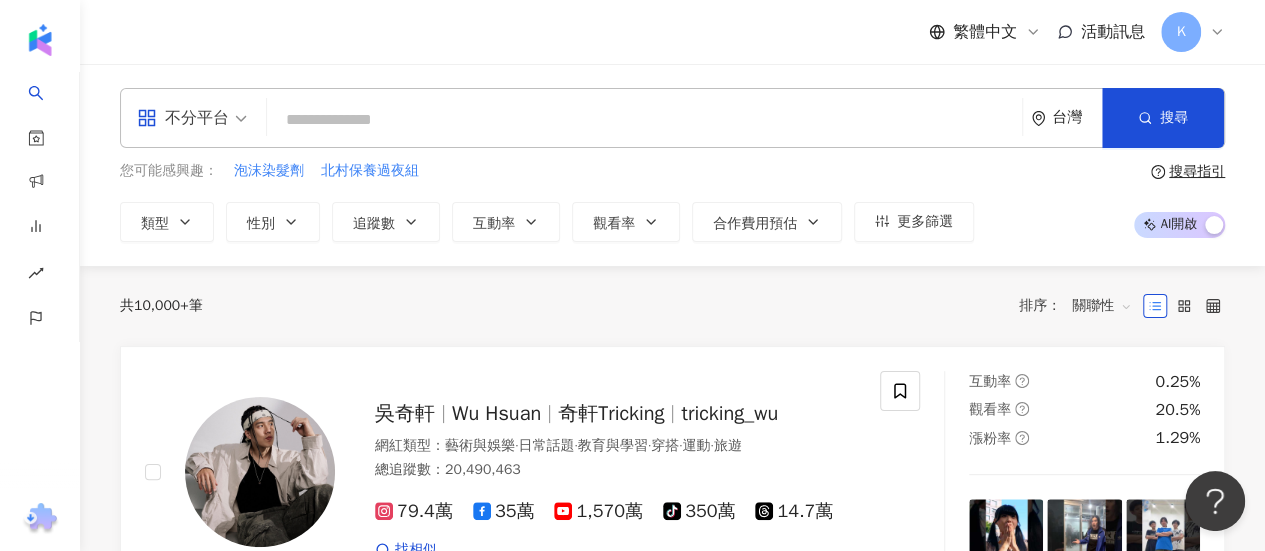 click at bounding box center [644, 120] 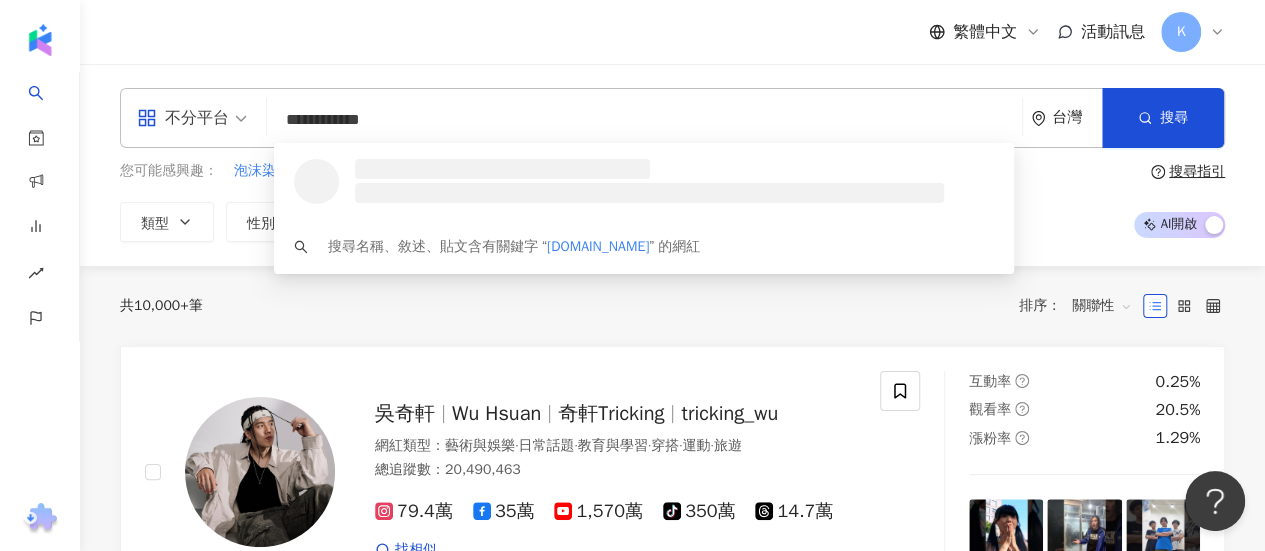 click on "**********" at bounding box center (644, 120) 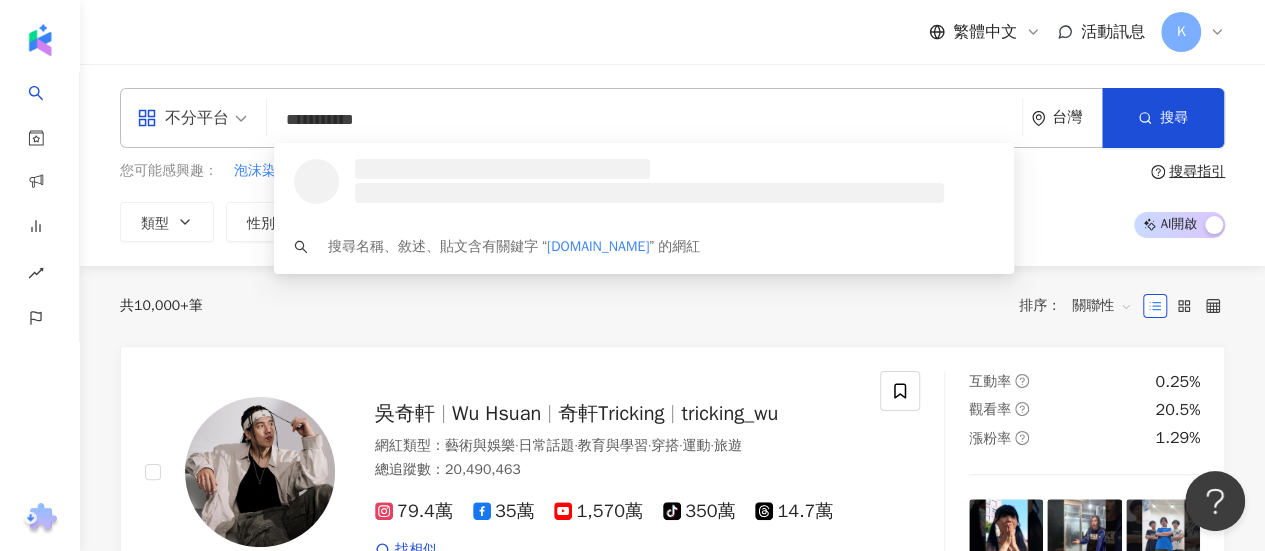 type on "**********" 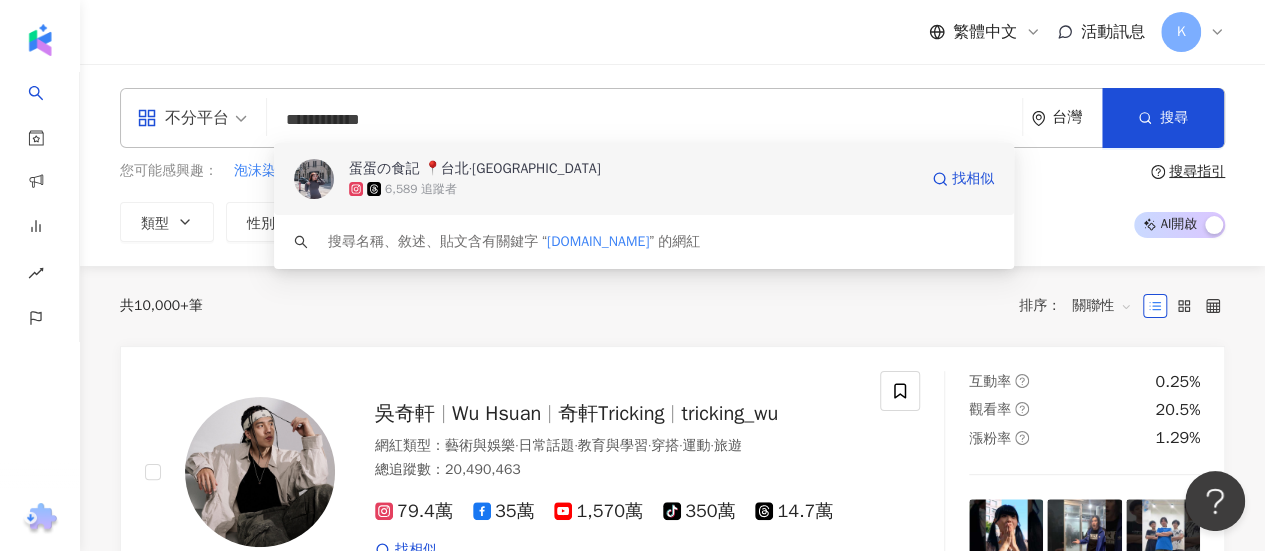 click on "蛋蛋の食記 📍台北·新北美食" at bounding box center (475, 169) 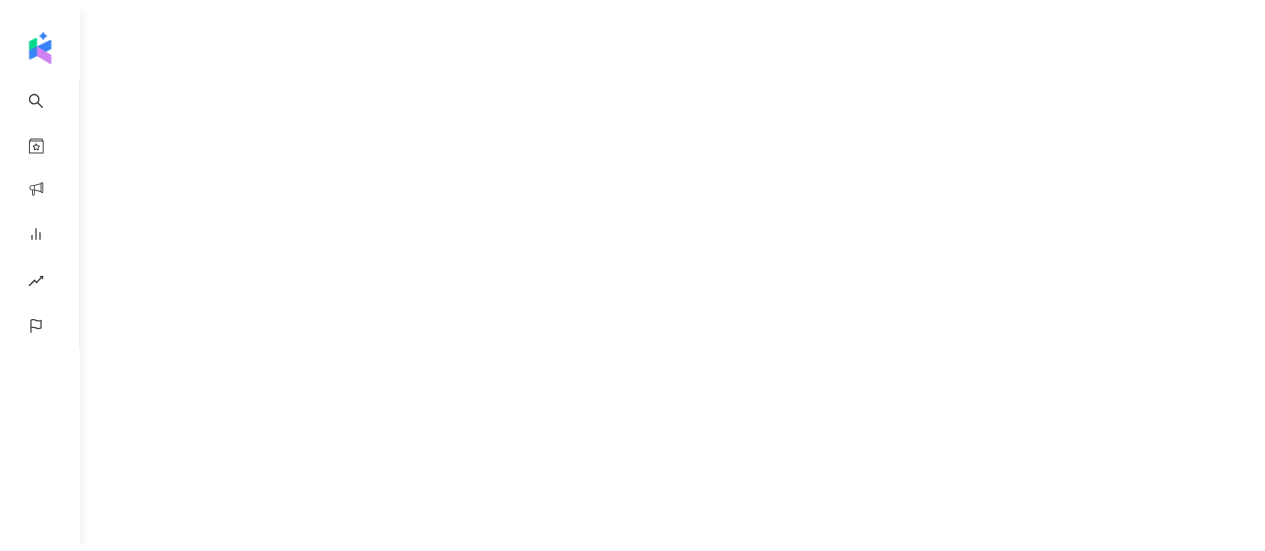 scroll, scrollTop: 0, scrollLeft: 0, axis: both 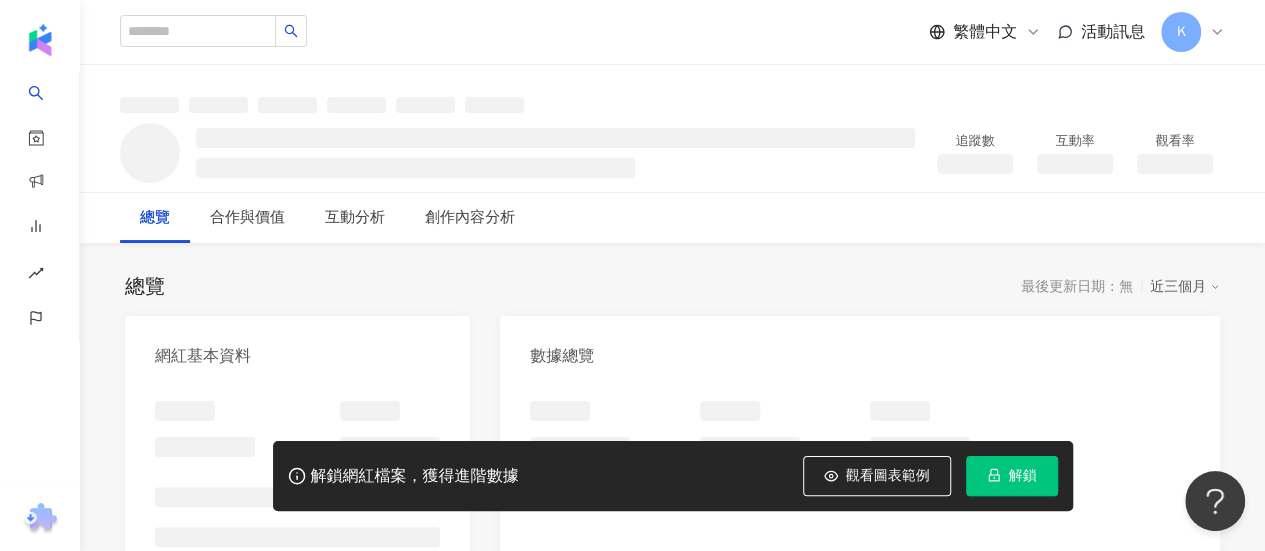 click on "解鎖" at bounding box center [1012, 476] 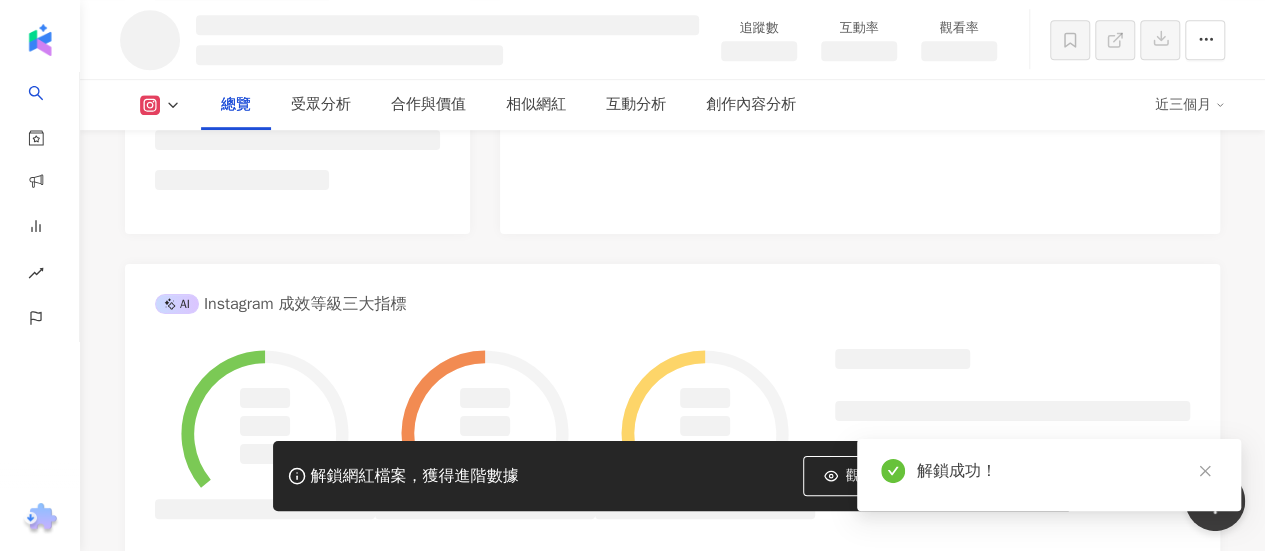 scroll, scrollTop: 700, scrollLeft: 0, axis: vertical 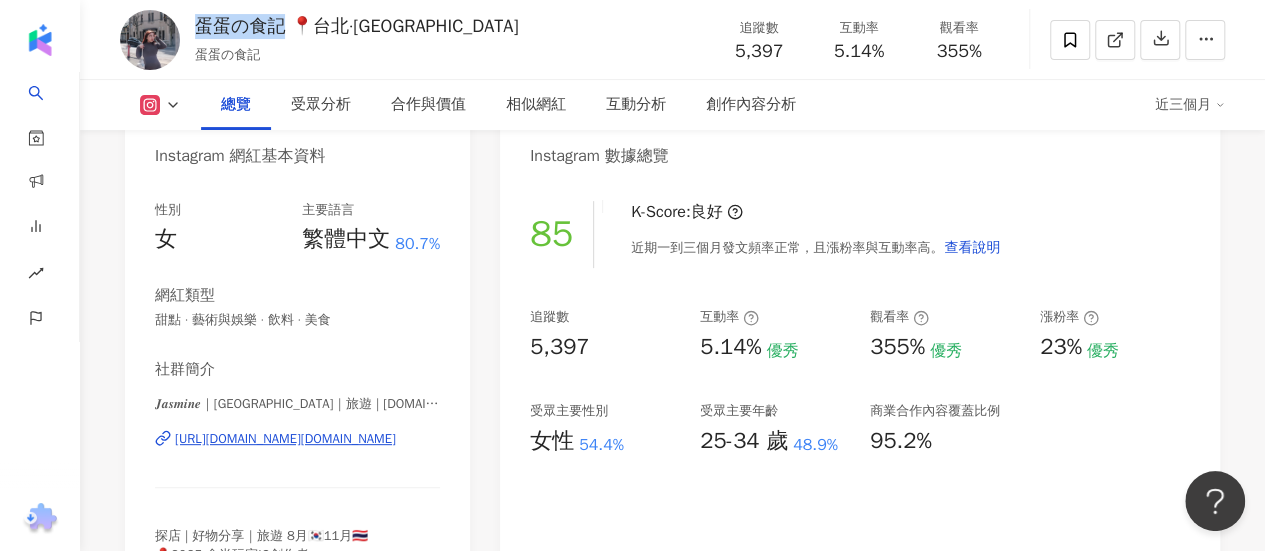 drag, startPoint x: 200, startPoint y: 28, endPoint x: 284, endPoint y: 32, distance: 84.095184 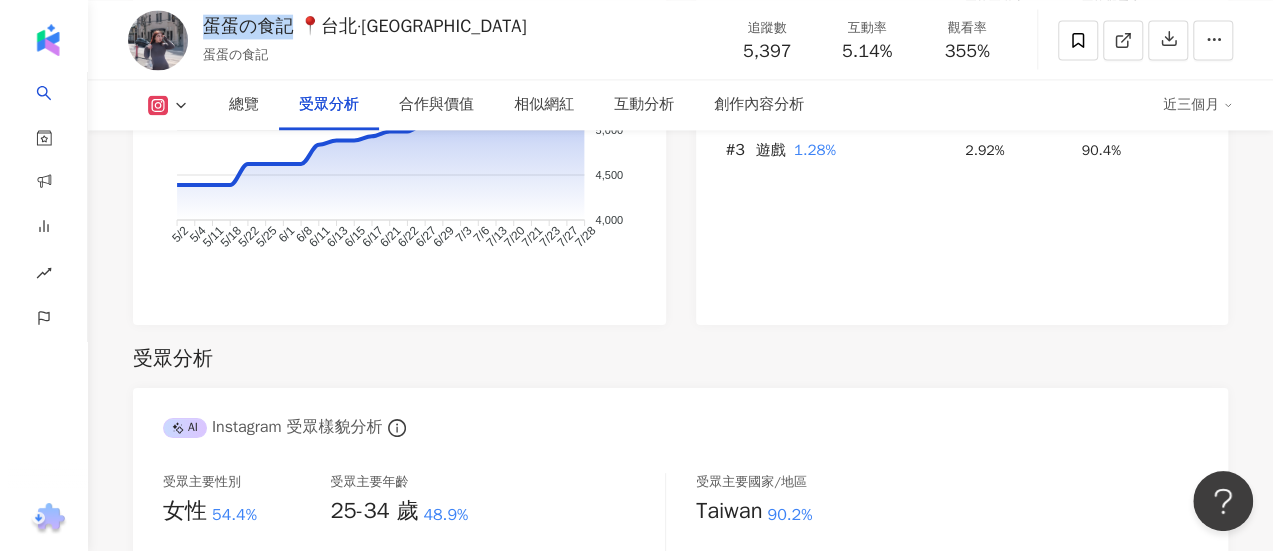 scroll, scrollTop: 1700, scrollLeft: 0, axis: vertical 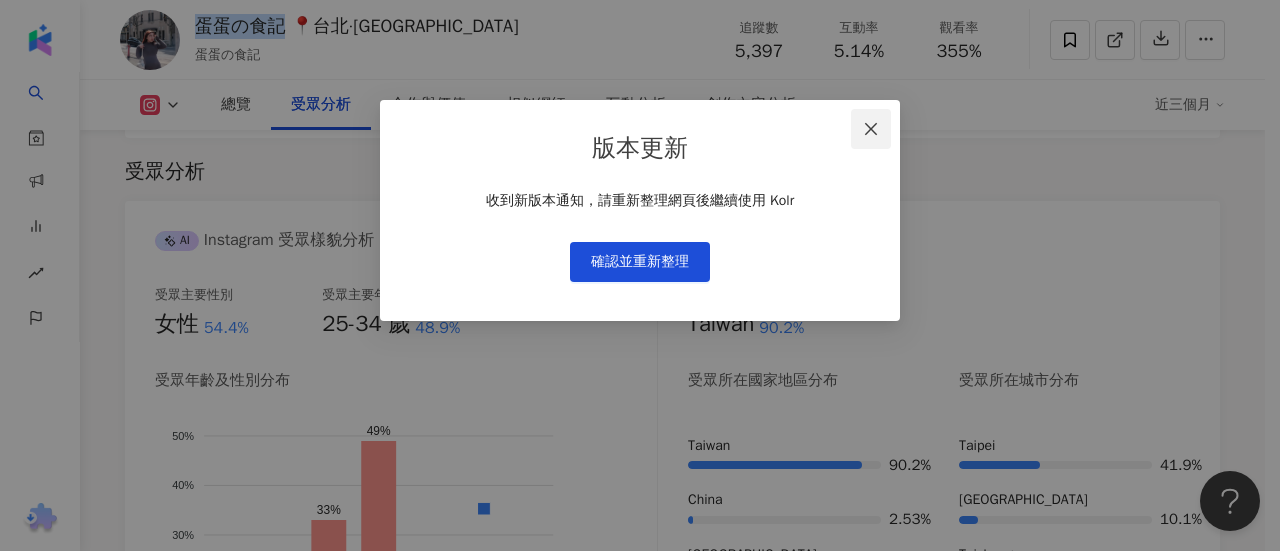 click 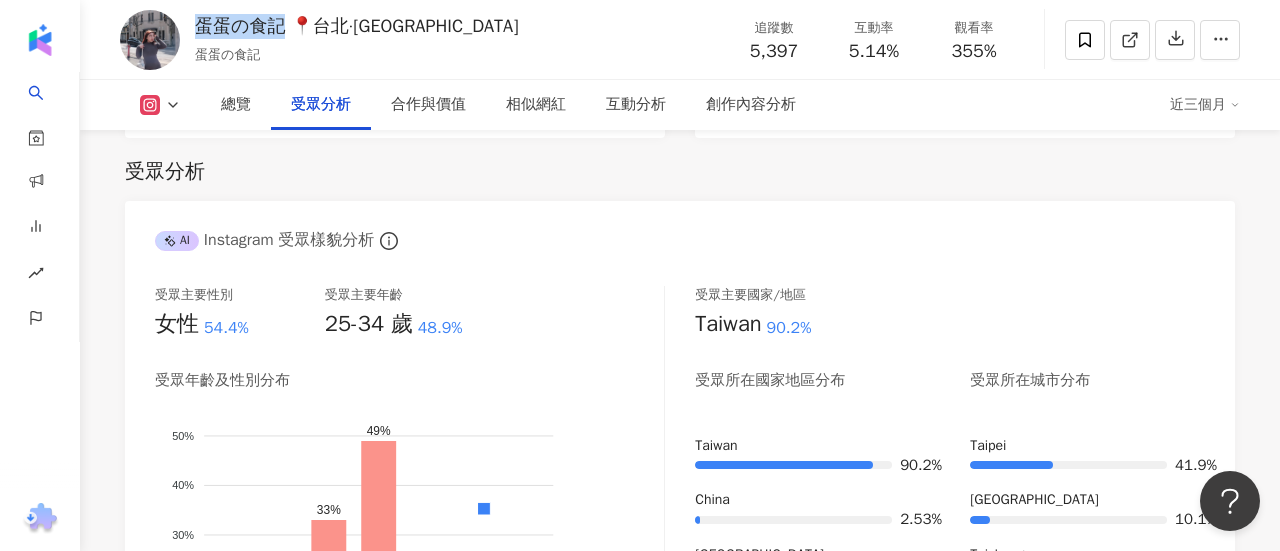 scroll, scrollTop: 2500, scrollLeft: 0, axis: vertical 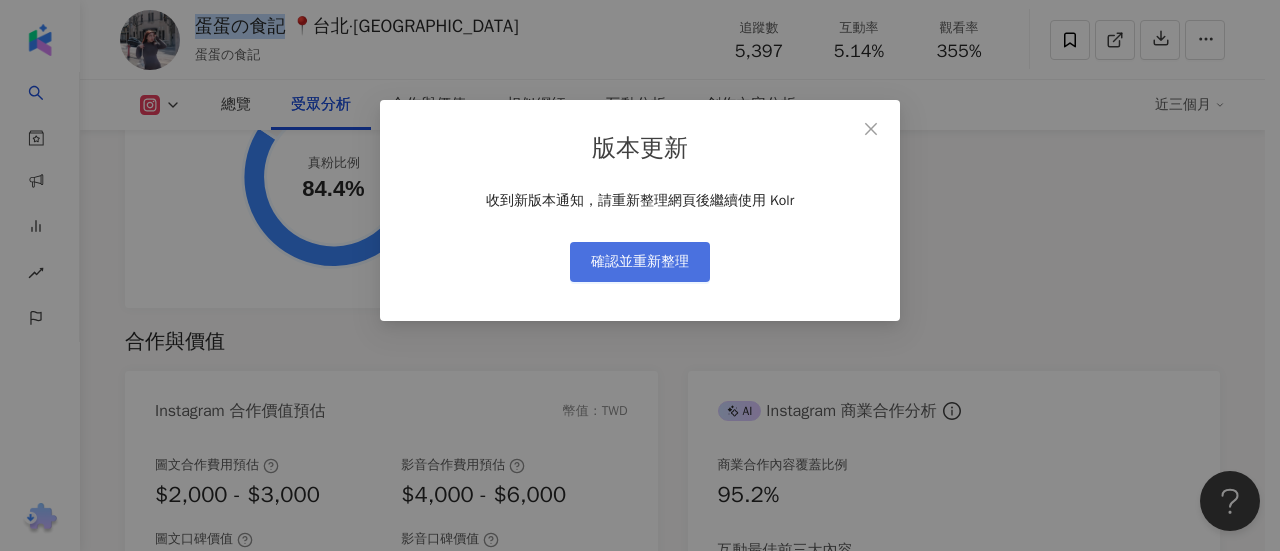 drag, startPoint x: 601, startPoint y: 249, endPoint x: 738, endPoint y: 235, distance: 137.71347 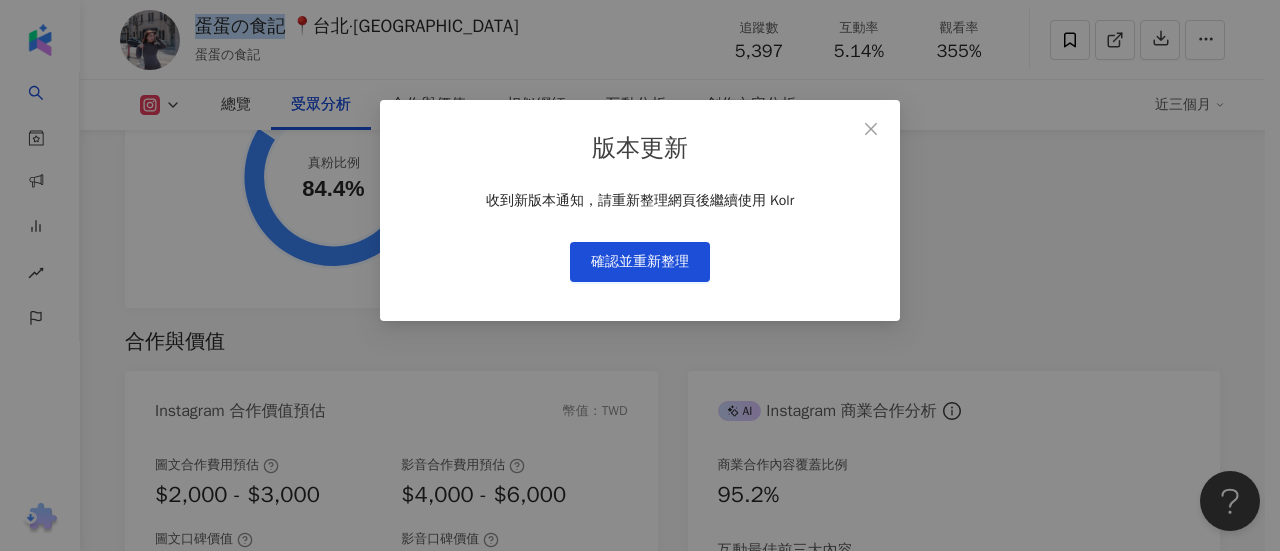 click on "確認並重新整理" 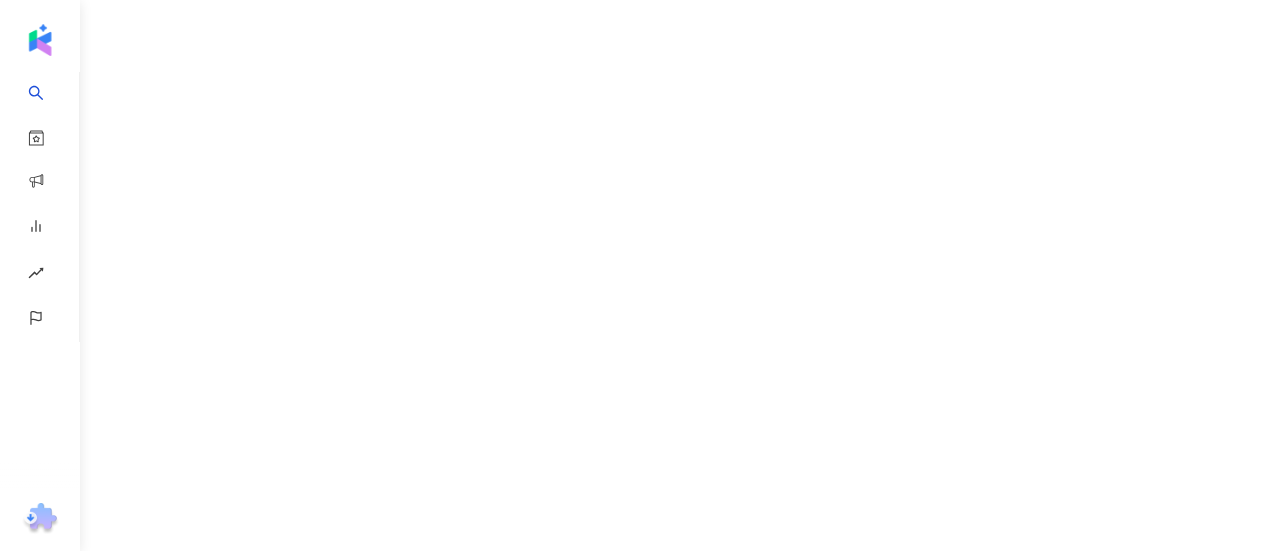 scroll, scrollTop: 0, scrollLeft: 0, axis: both 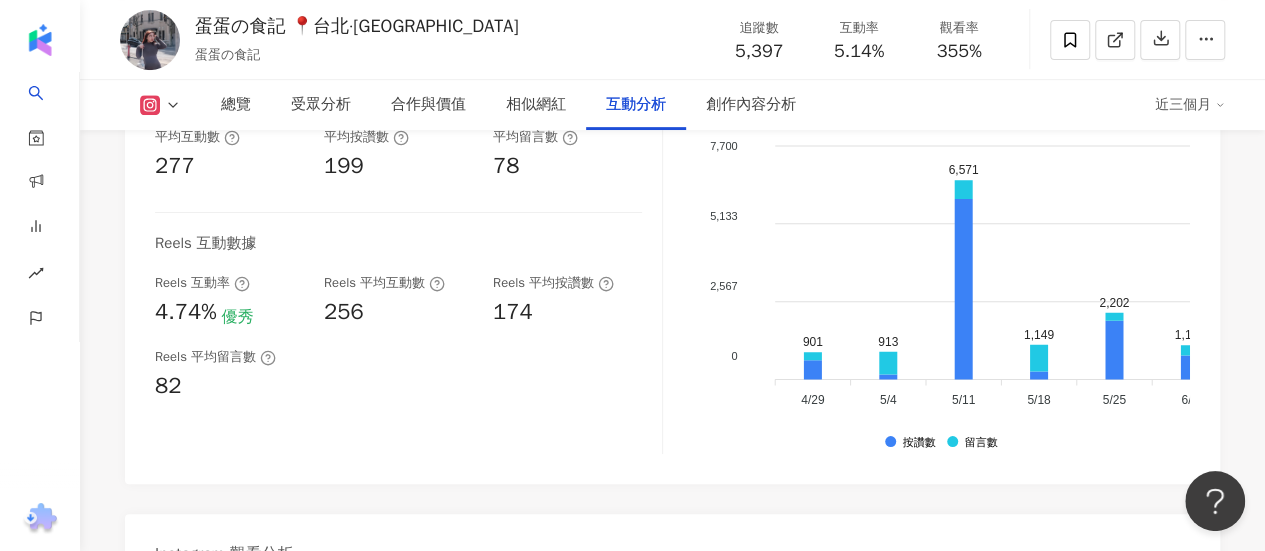 click on "互動率   5.14% 優秀 按讚評論比   39.19:100 優秀 平均互動數    277 平均按讚數   199 平均留言數   78" at bounding box center (398, 118) 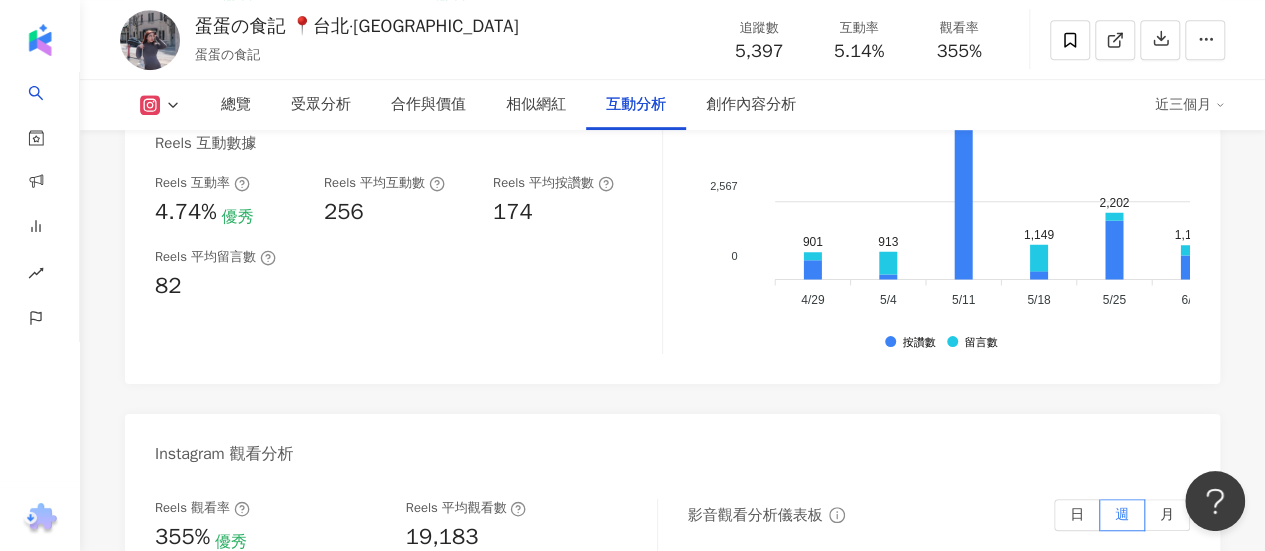scroll, scrollTop: 4400, scrollLeft: 0, axis: vertical 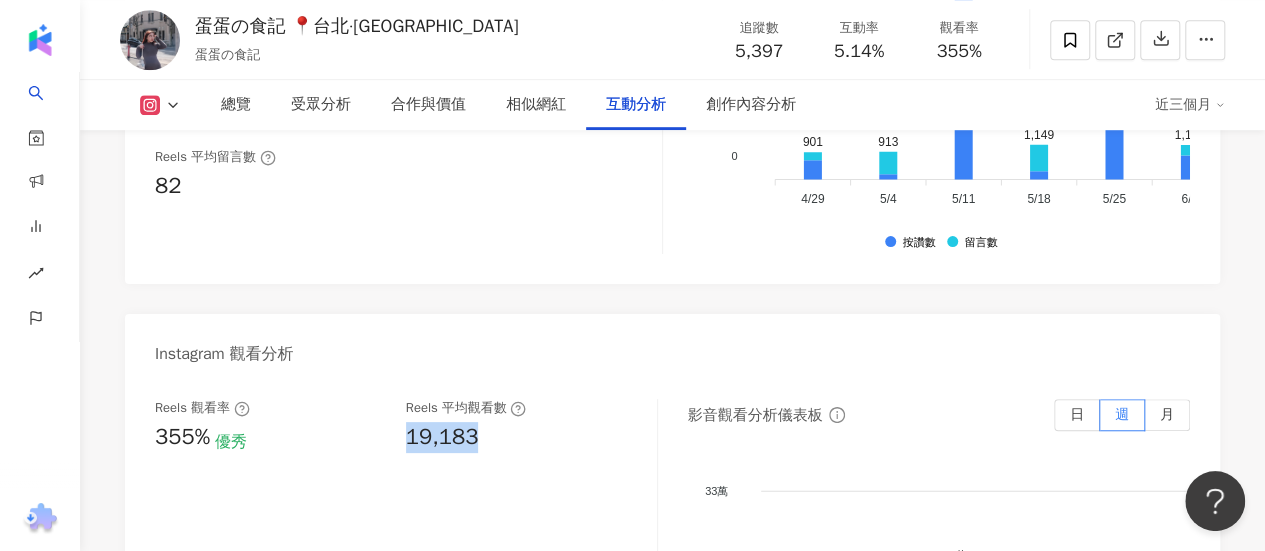 drag, startPoint x: 472, startPoint y: 377, endPoint x: 394, endPoint y: 393, distance: 79.624115 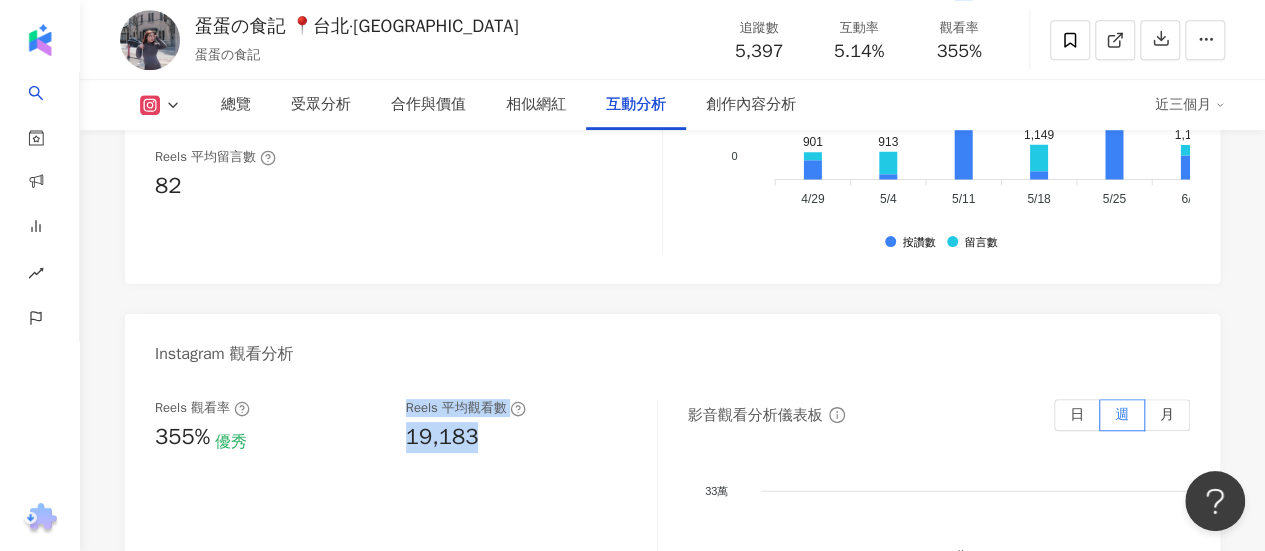 copy on "優秀 Reels 平均觀看數   19,183" 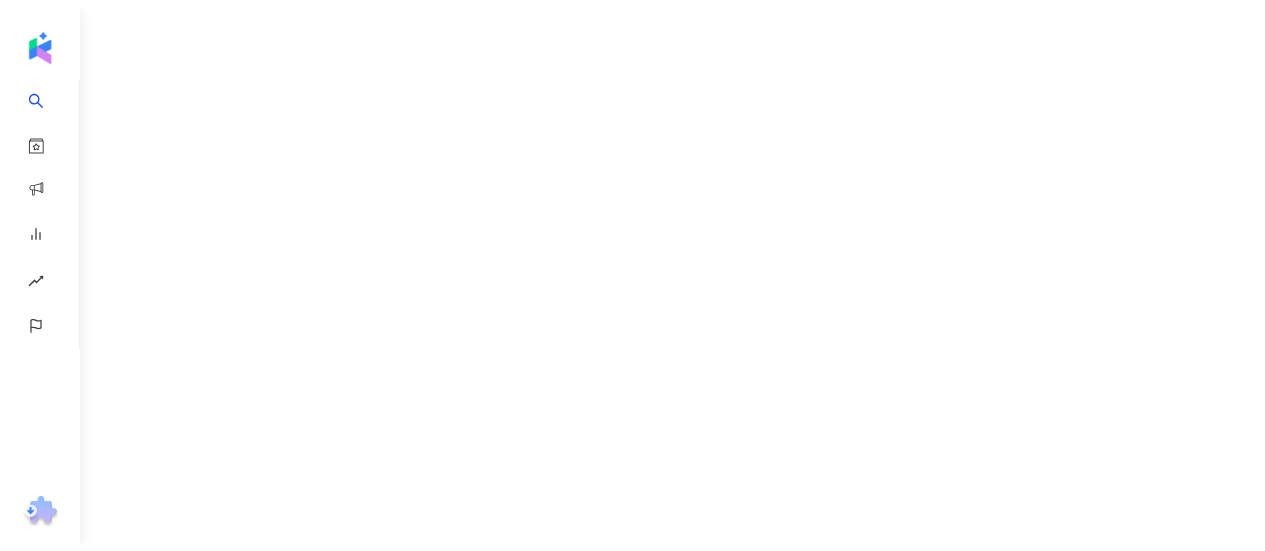 scroll, scrollTop: 0, scrollLeft: 0, axis: both 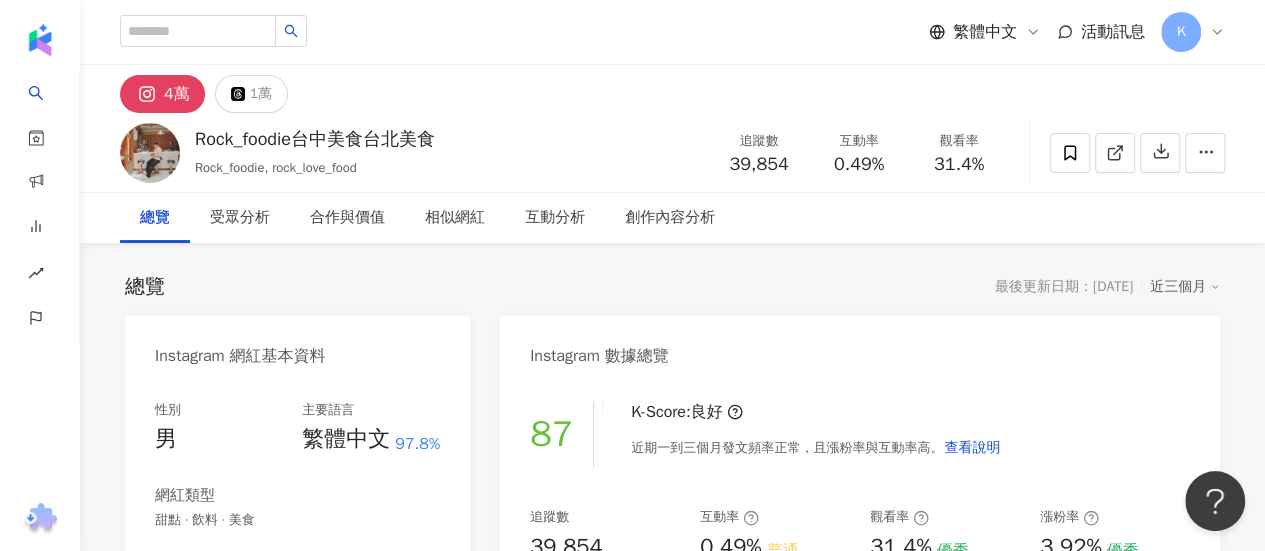 click on "總覽 最後更新日期：[DATE] 近三個月" at bounding box center (672, 287) 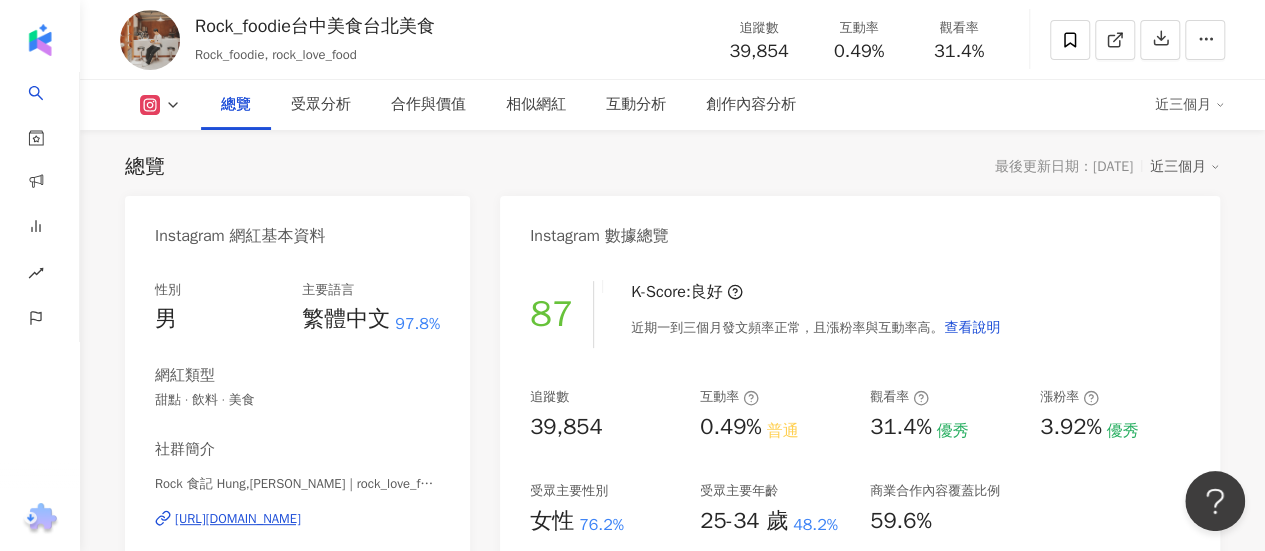scroll, scrollTop: 300, scrollLeft: 0, axis: vertical 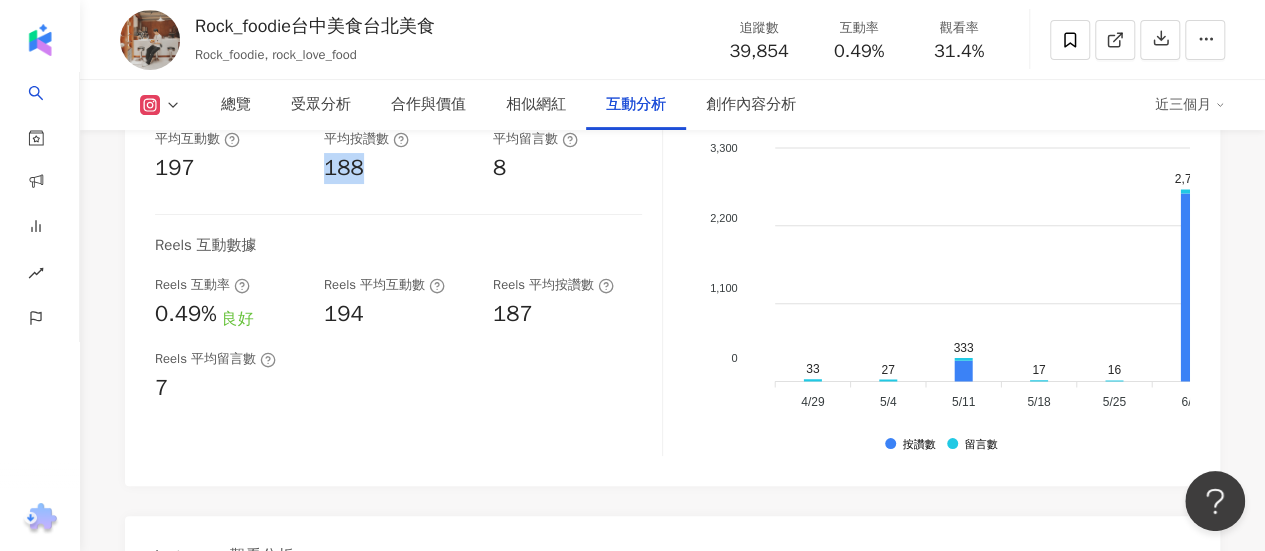 drag, startPoint x: 320, startPoint y: 191, endPoint x: 398, endPoint y: 218, distance: 82.5409 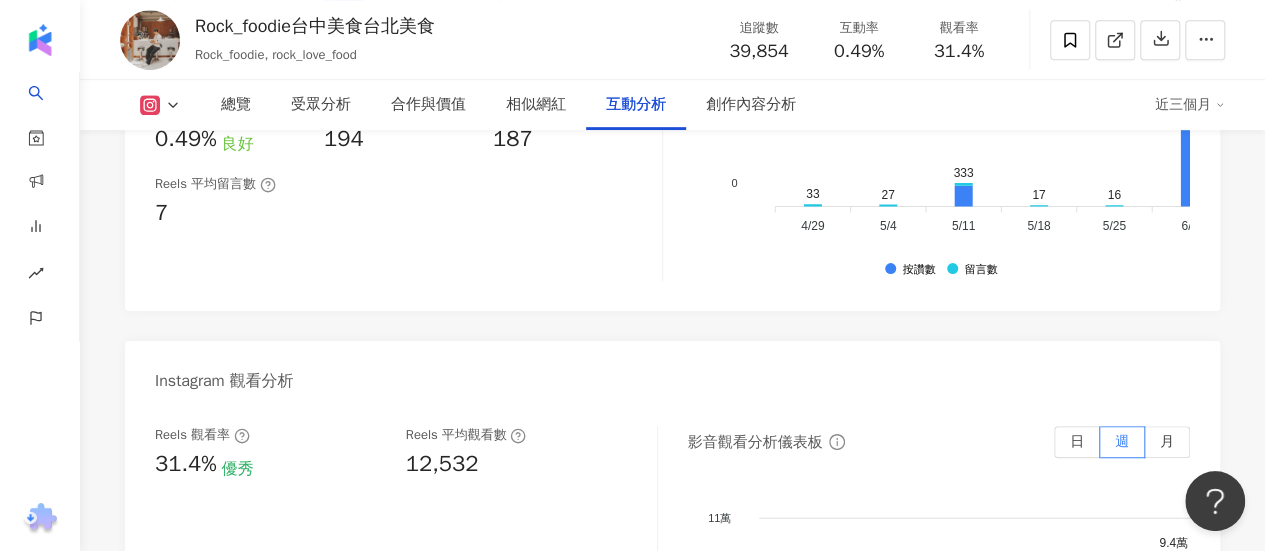 scroll, scrollTop: 4500, scrollLeft: 0, axis: vertical 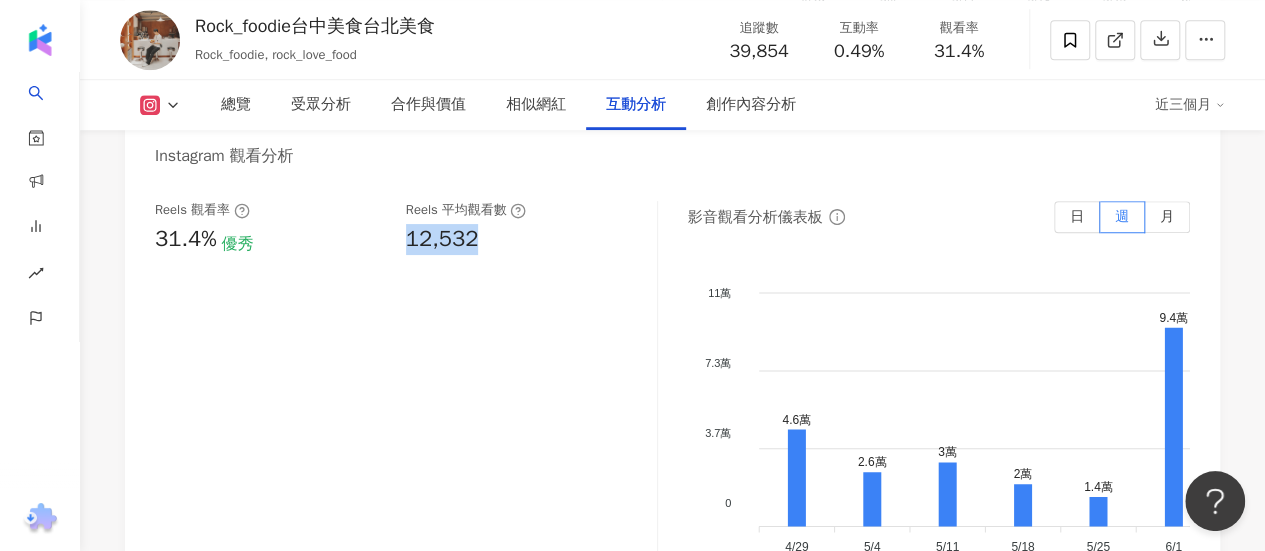 drag, startPoint x: 400, startPoint y: 271, endPoint x: 508, endPoint y: 297, distance: 111.085556 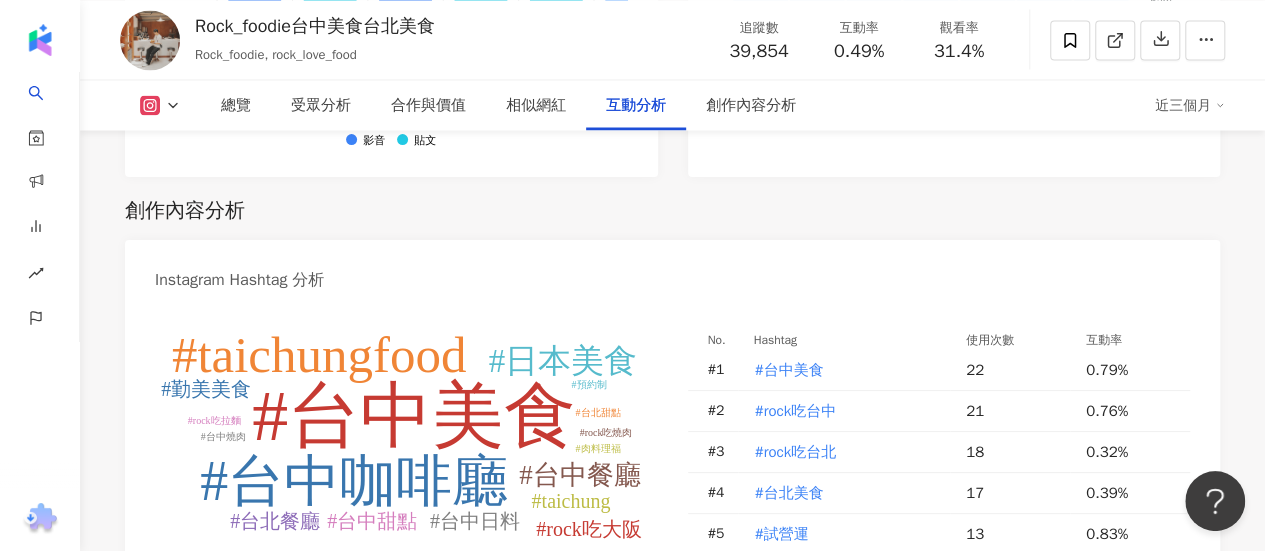 scroll, scrollTop: 5700, scrollLeft: 0, axis: vertical 